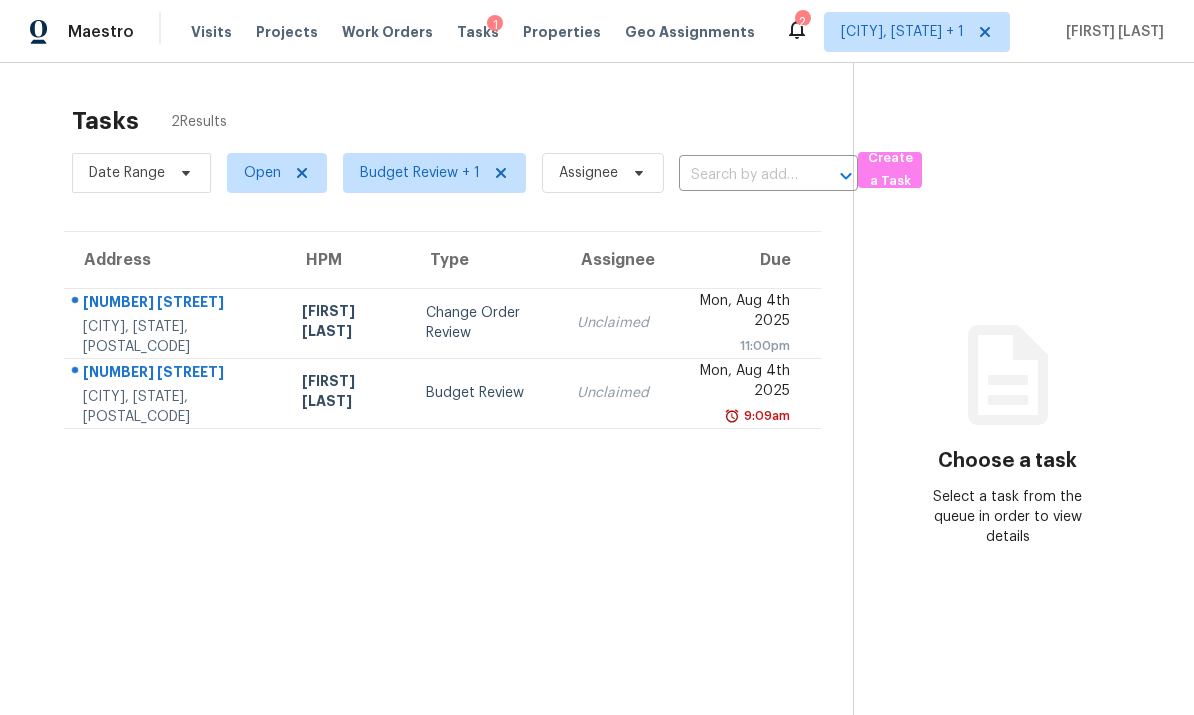scroll, scrollTop: 0, scrollLeft: 0, axis: both 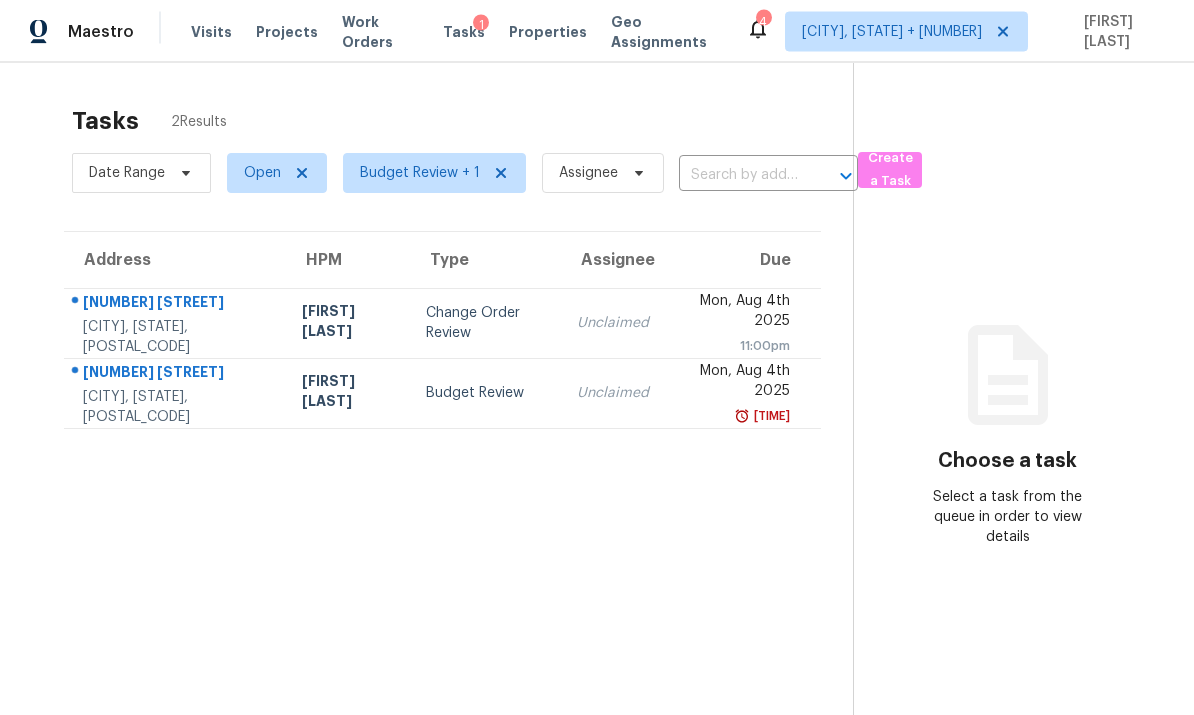 click on "[NUMBER] [STREET]" at bounding box center (176, 304) 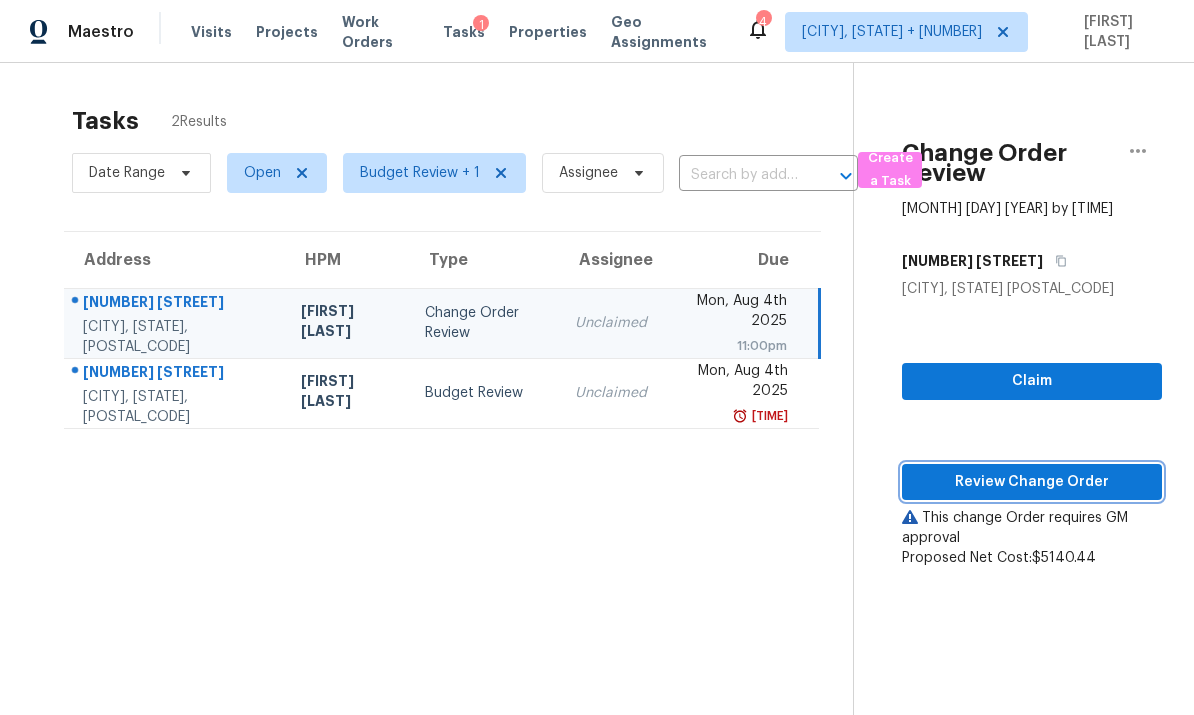 click on "Review Change Order" at bounding box center (1032, 482) 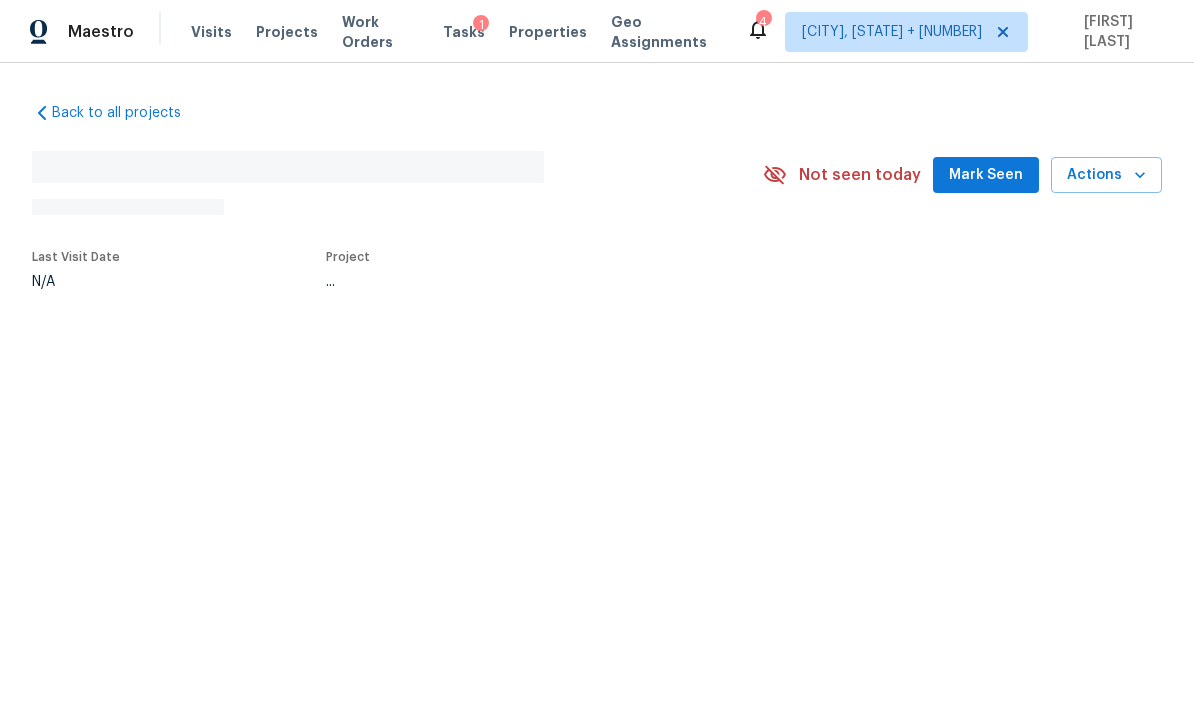 scroll, scrollTop: 0, scrollLeft: 0, axis: both 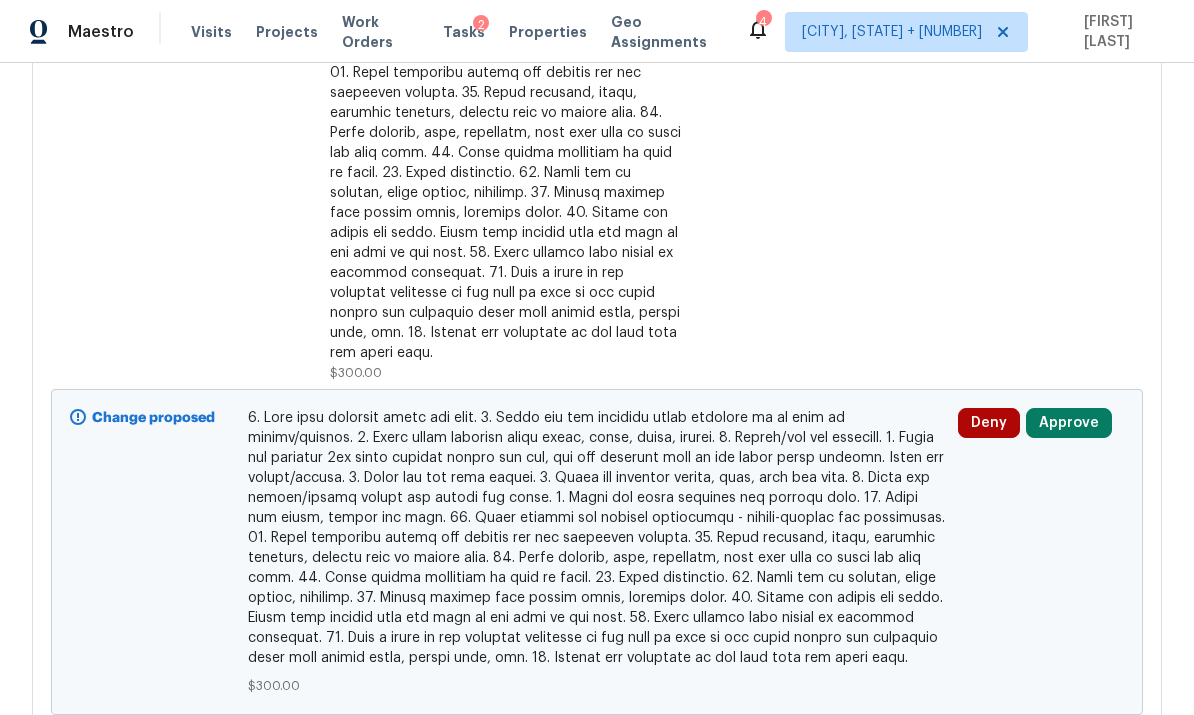 click on "Approve" at bounding box center (1069, 423) 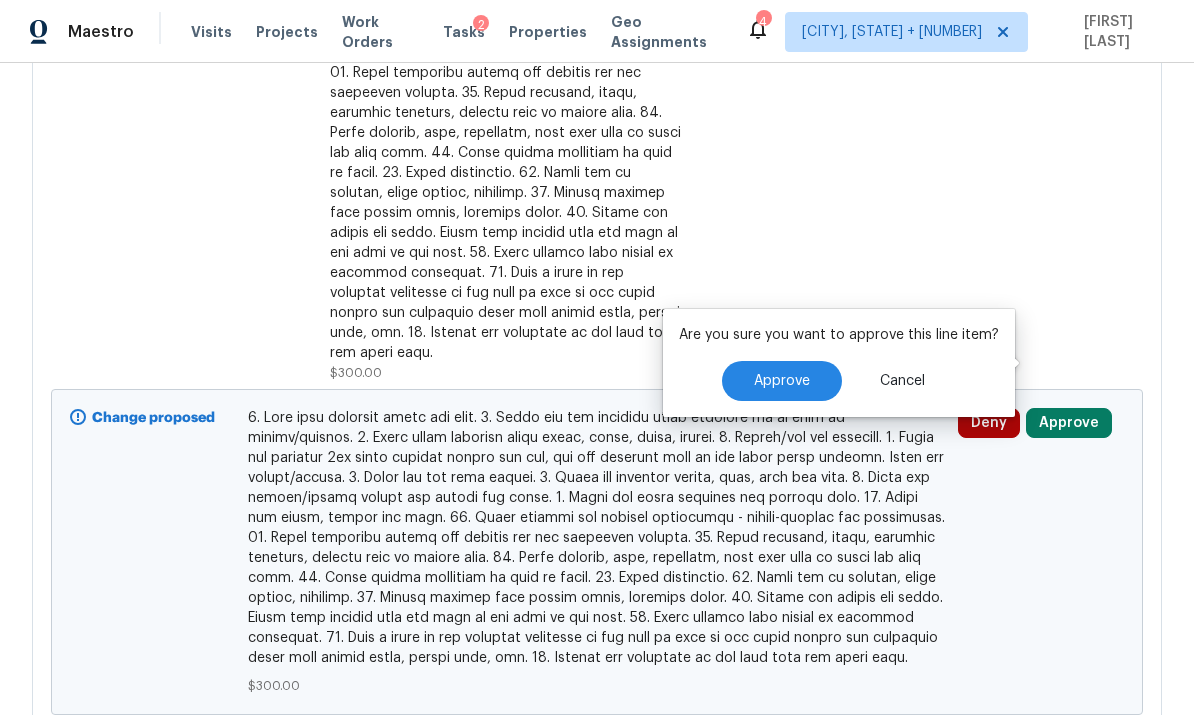 click on "Approve" at bounding box center [782, 381] 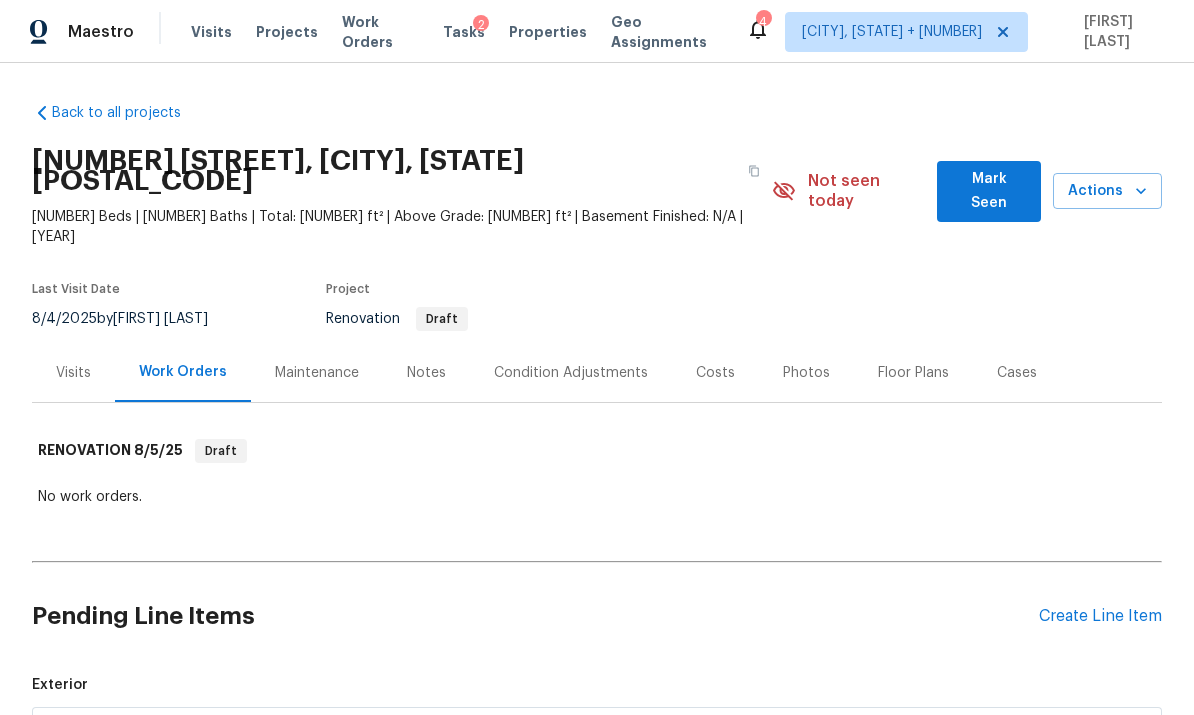 scroll, scrollTop: 0, scrollLeft: 0, axis: both 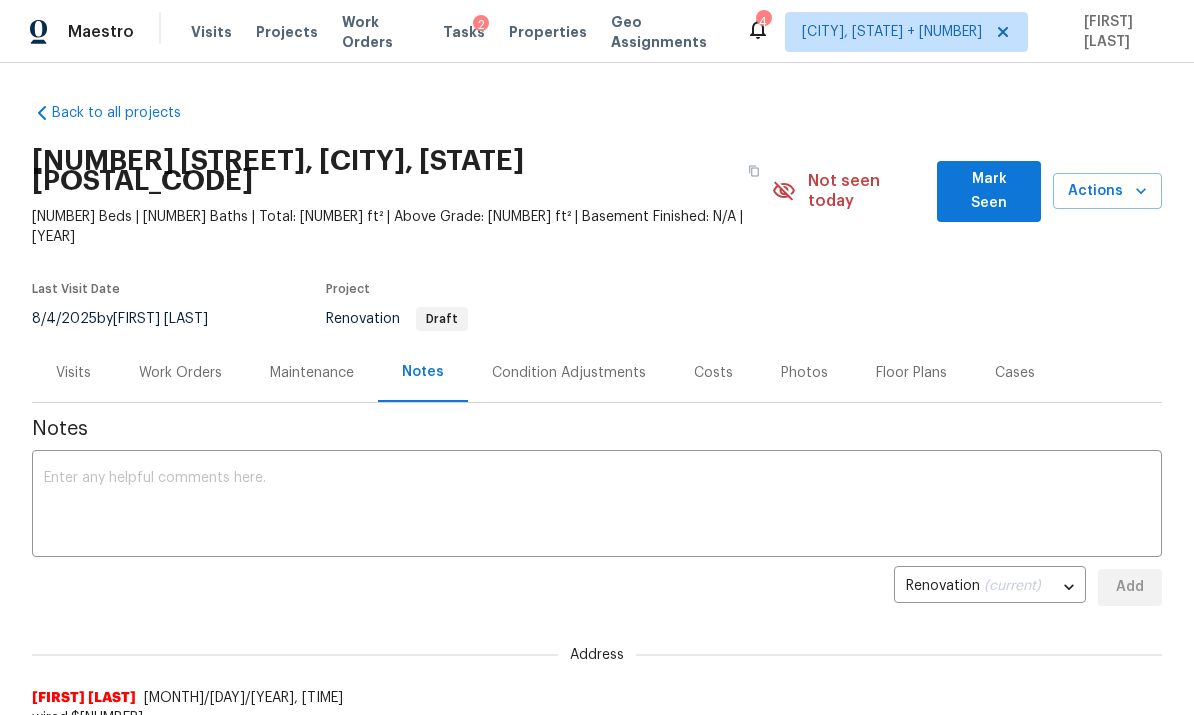 click on "Condition Adjustments" at bounding box center [569, 373] 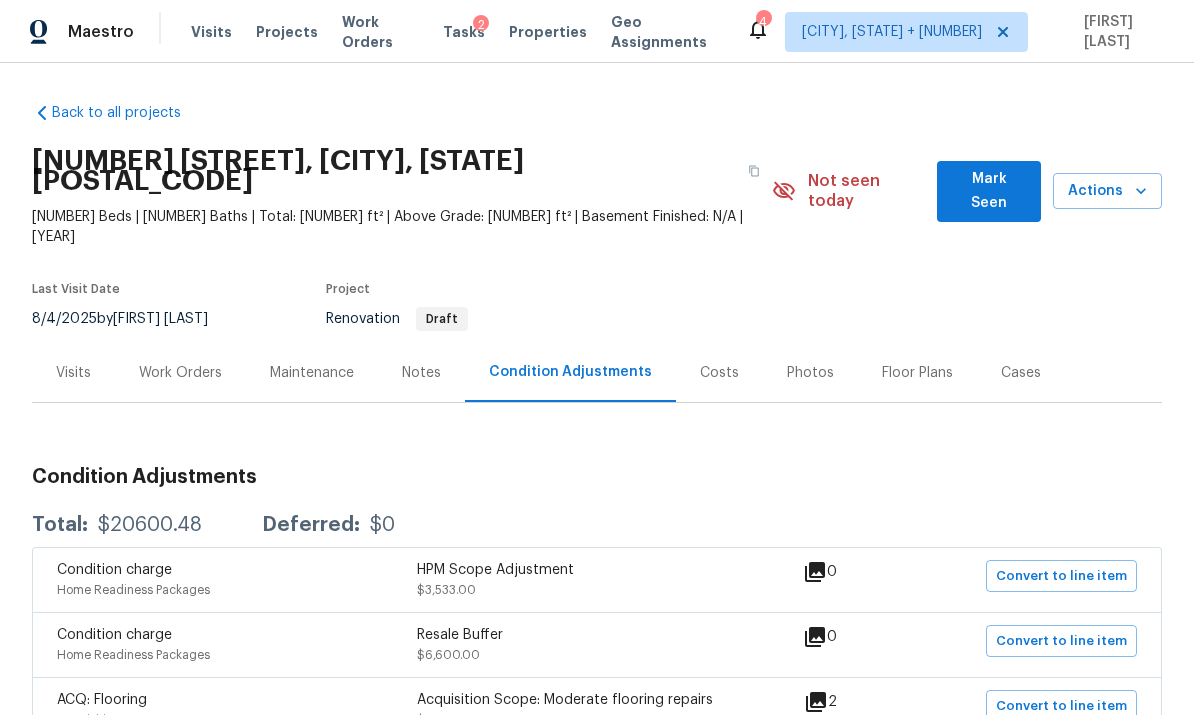 scroll, scrollTop: 0, scrollLeft: 0, axis: both 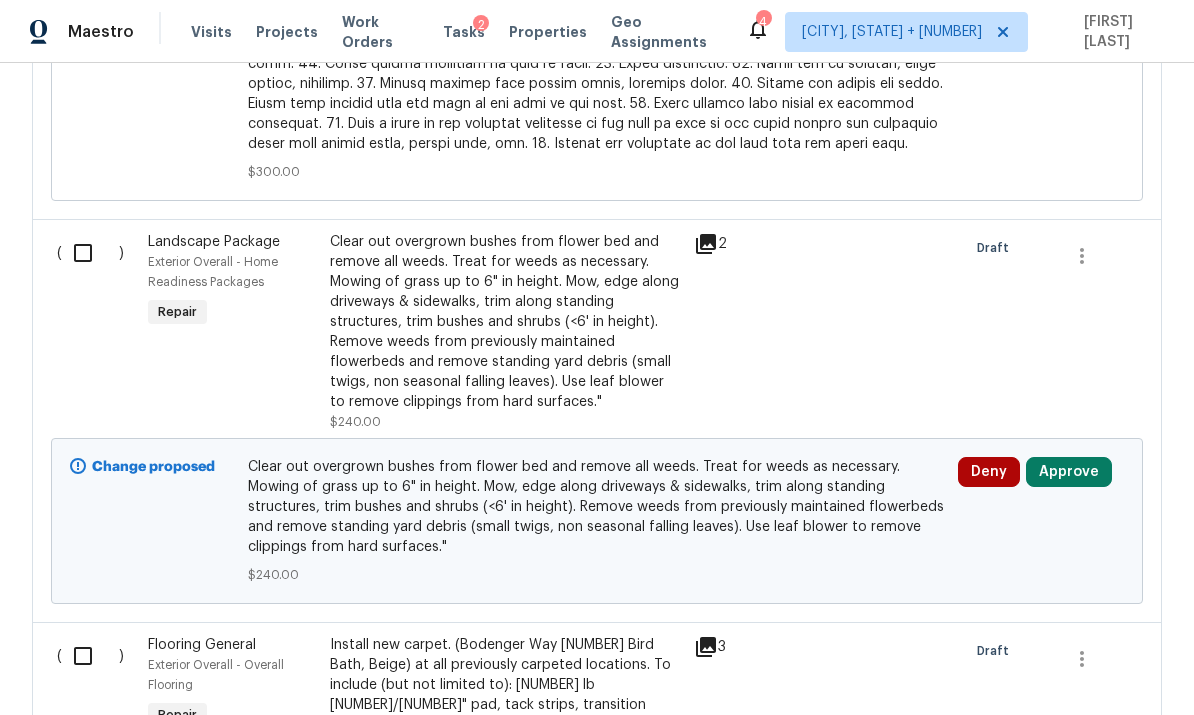 click on "Approve" at bounding box center (1069, 472) 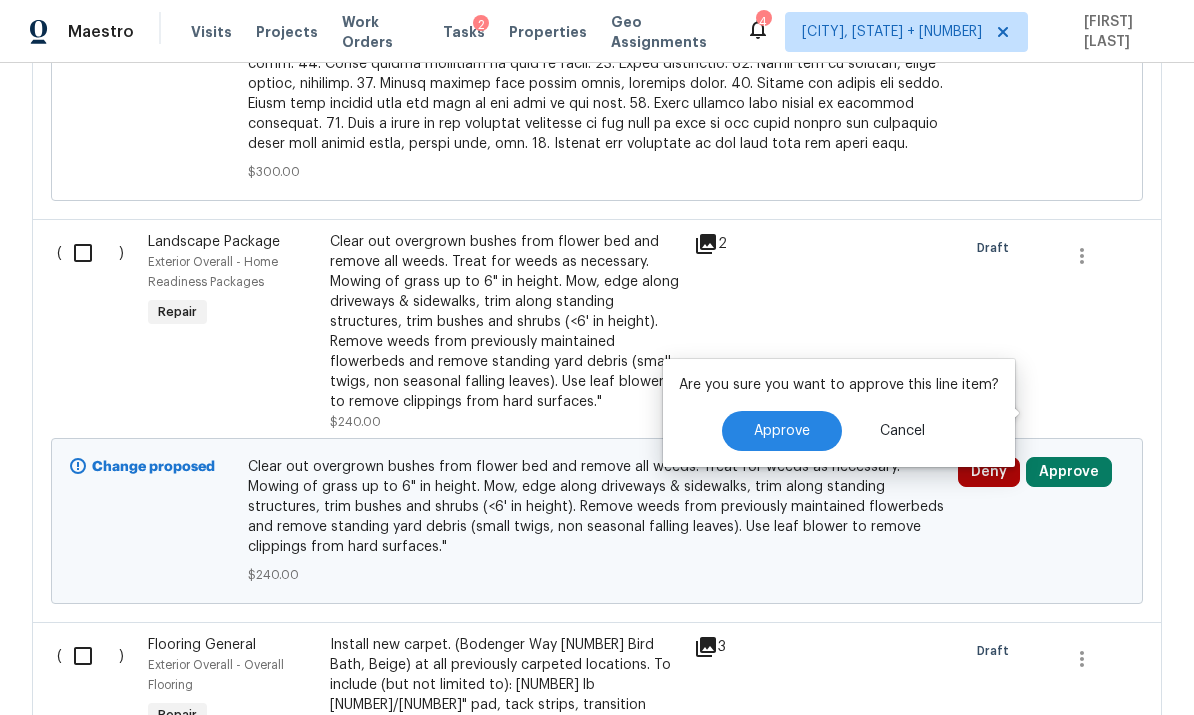 click on "Approve" at bounding box center (782, 431) 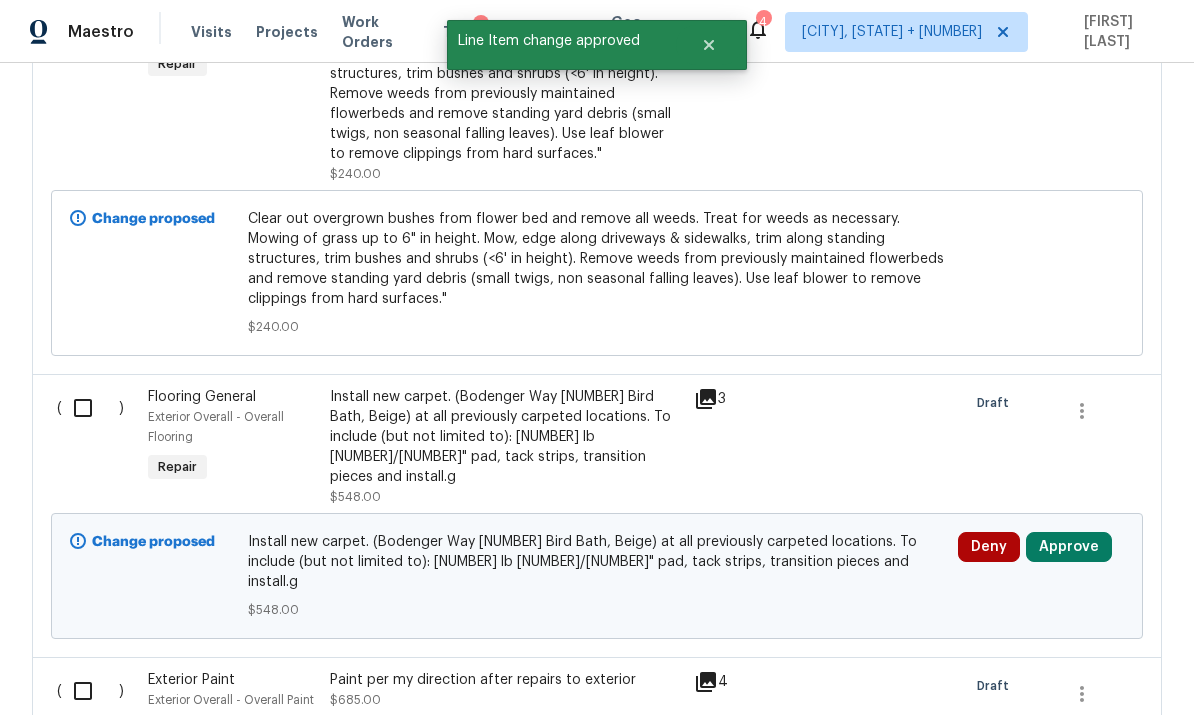 scroll, scrollTop: 1720, scrollLeft: 0, axis: vertical 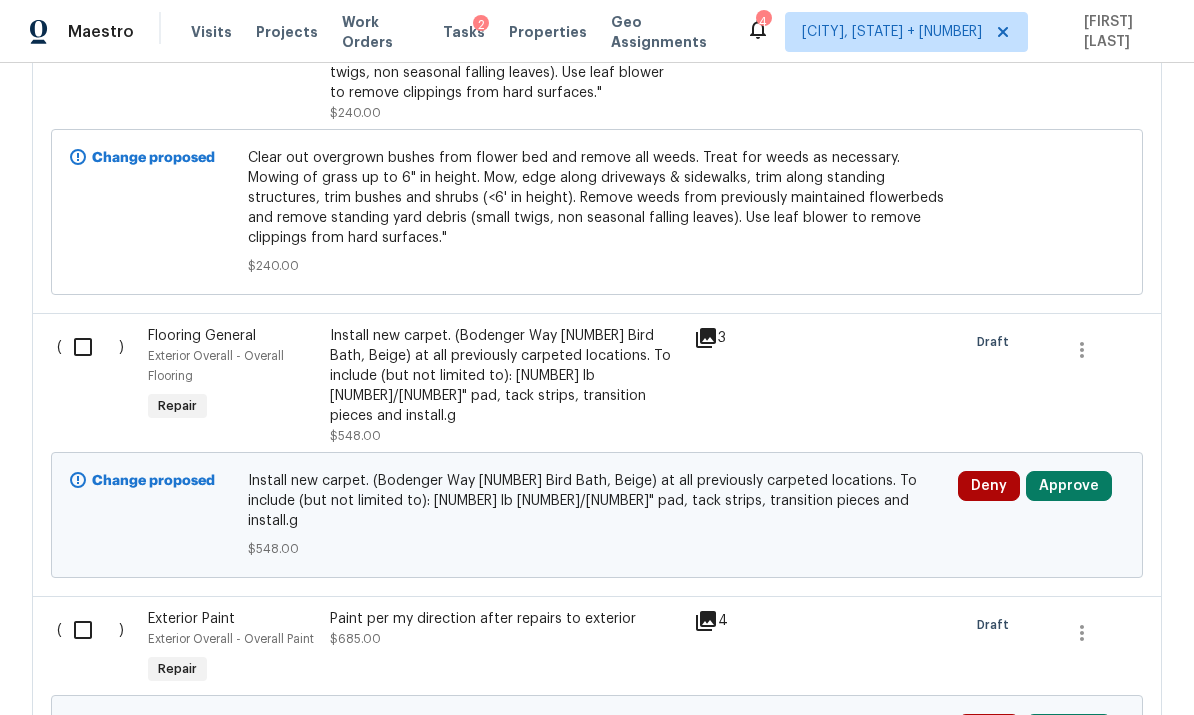 click on "Approve" at bounding box center [1069, 486] 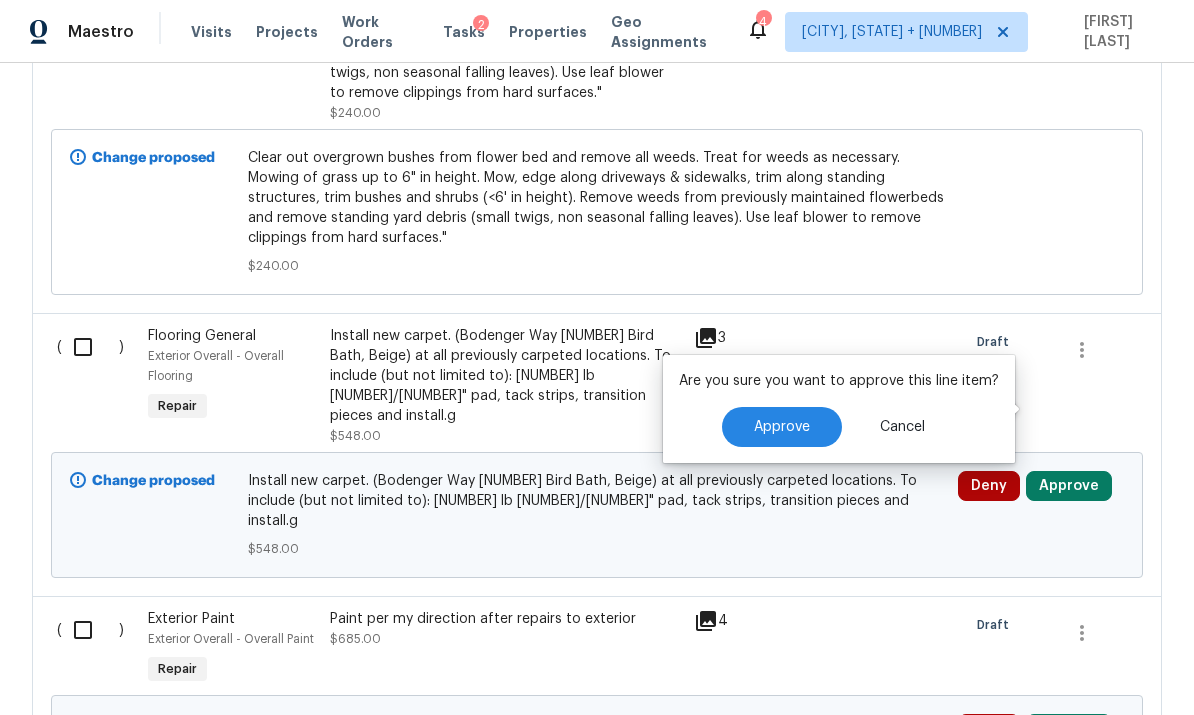 click on "Approve" at bounding box center [782, 427] 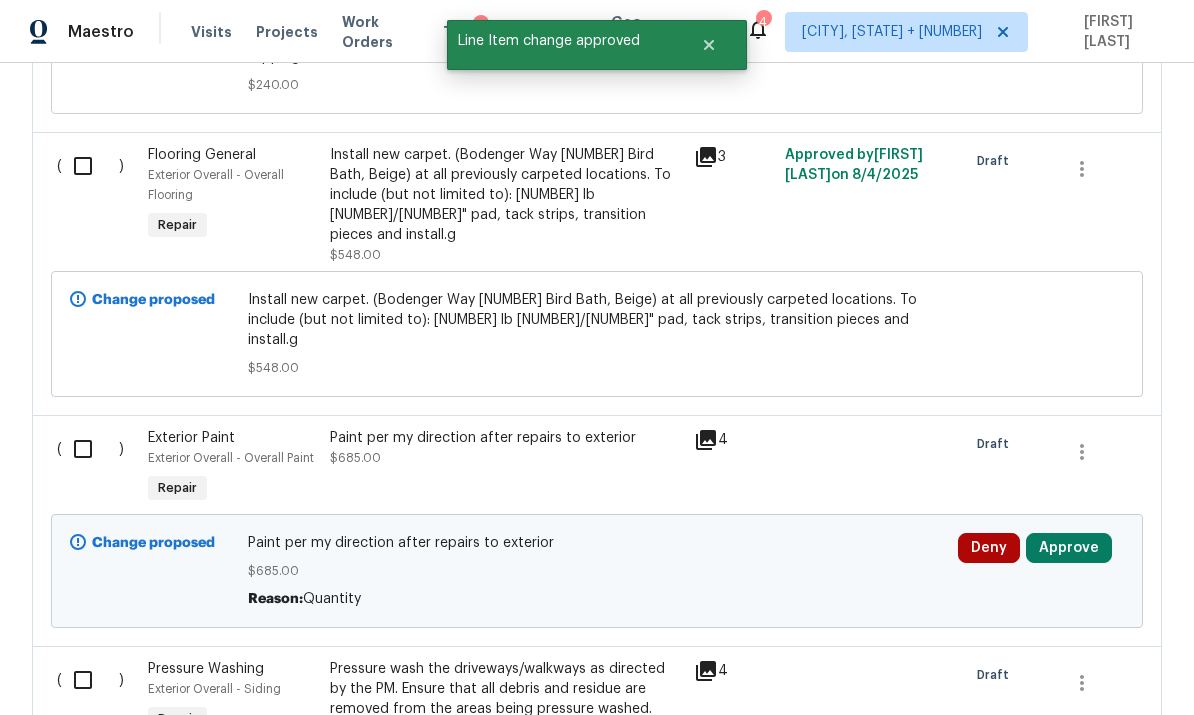 scroll, scrollTop: 1917, scrollLeft: 0, axis: vertical 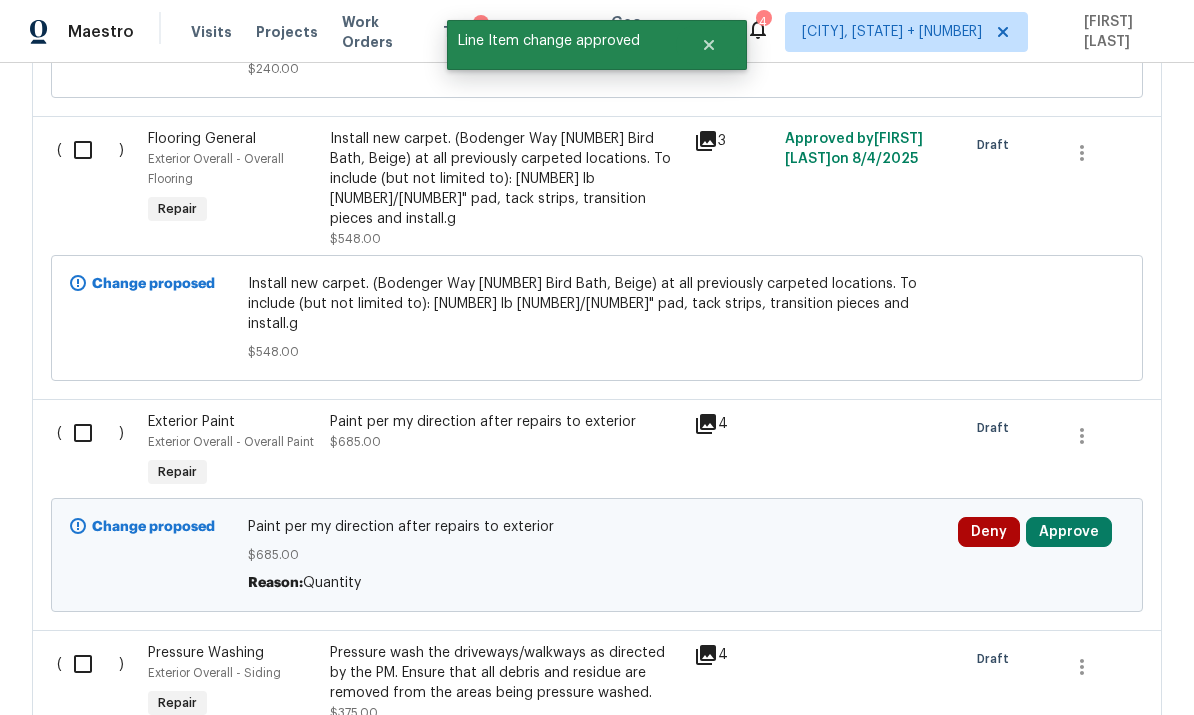click on "Approve" at bounding box center (1069, 532) 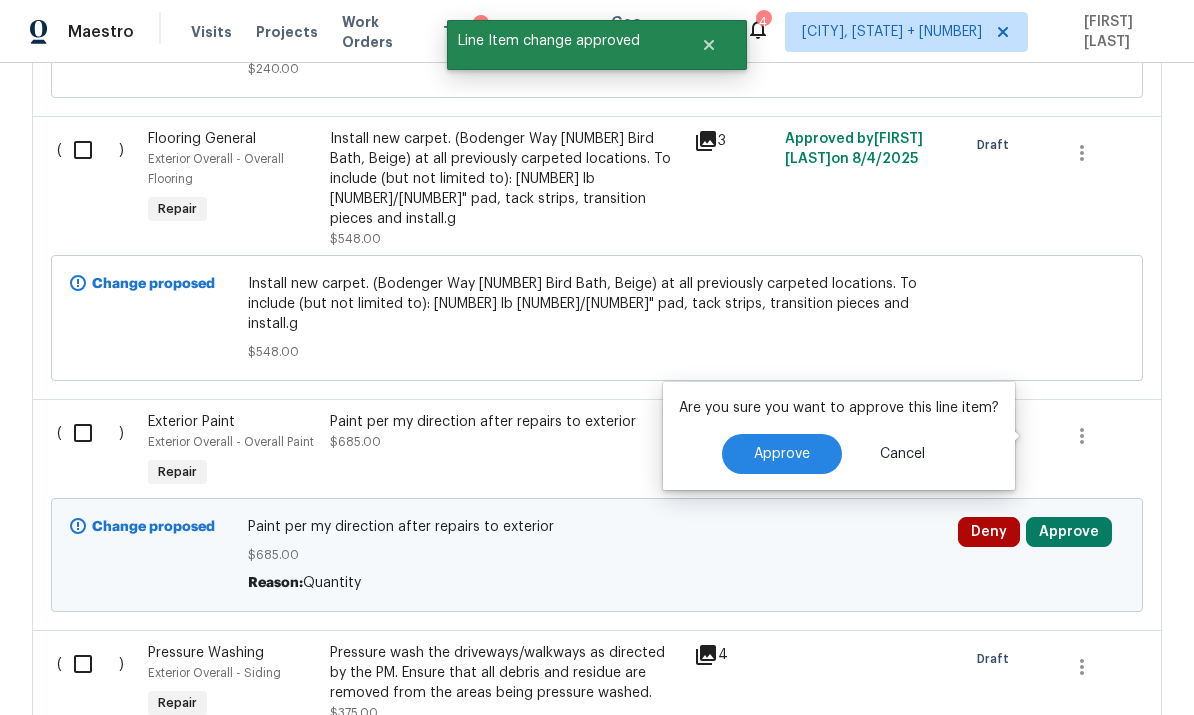 click on "Approve" at bounding box center [782, 454] 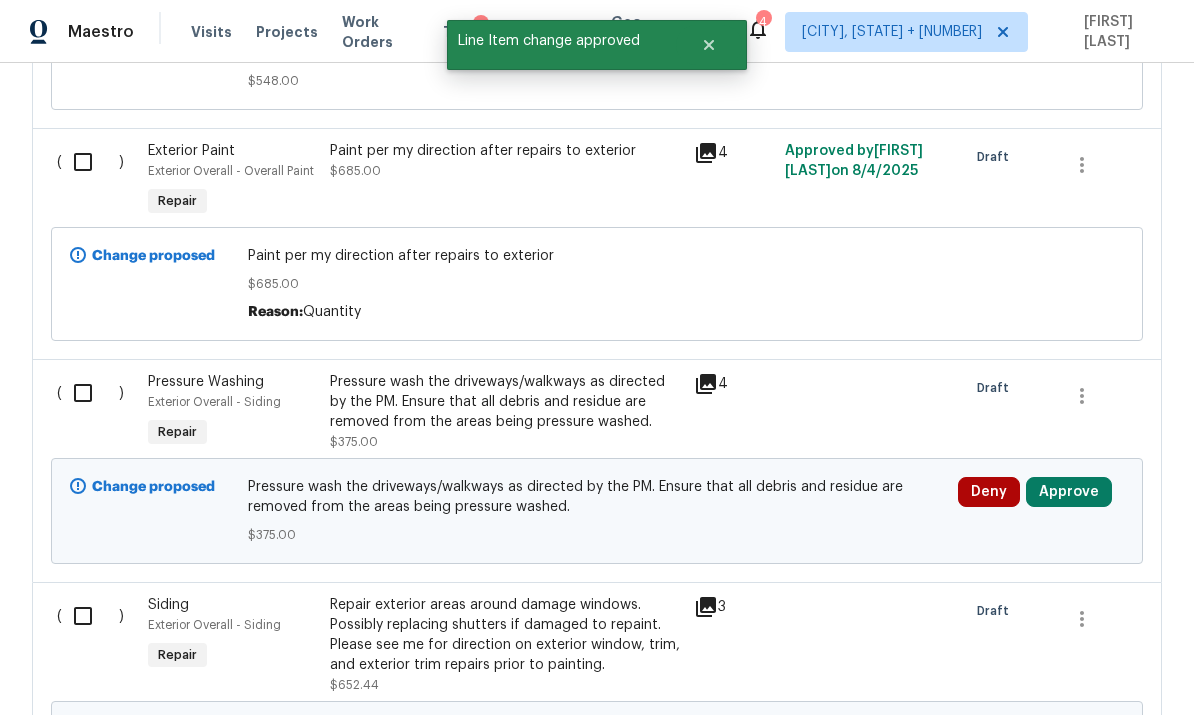 scroll, scrollTop: 2187, scrollLeft: 0, axis: vertical 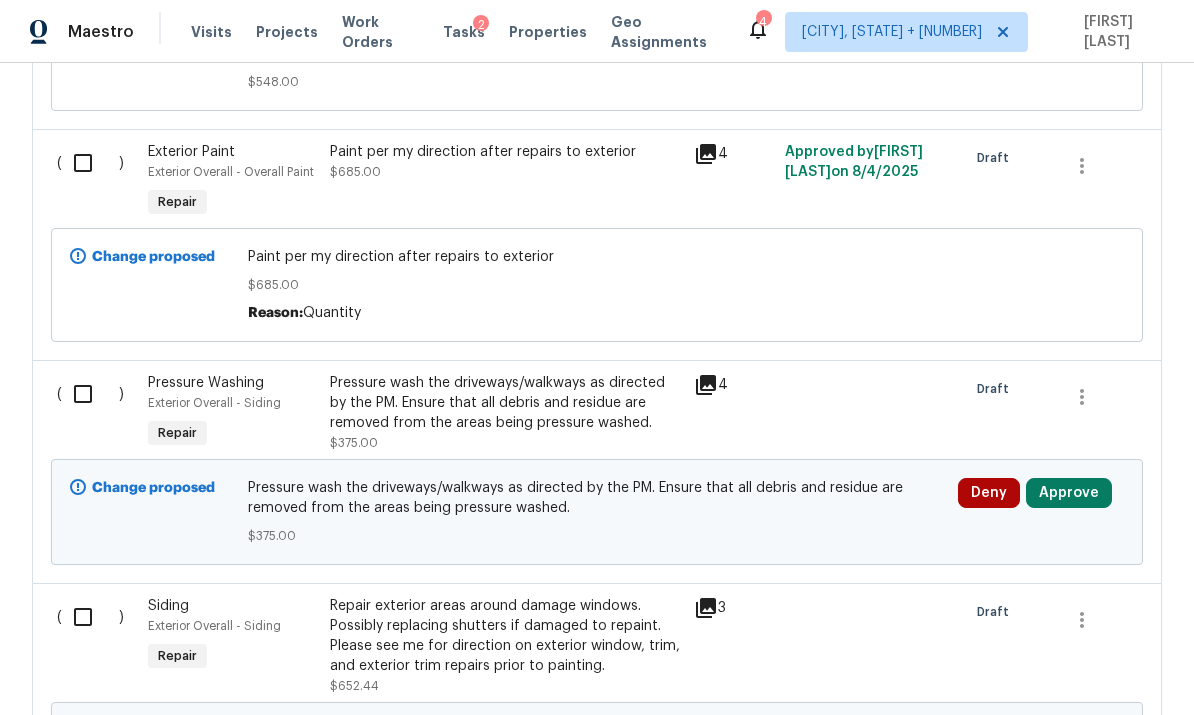 click on "Approve" at bounding box center (1069, 493) 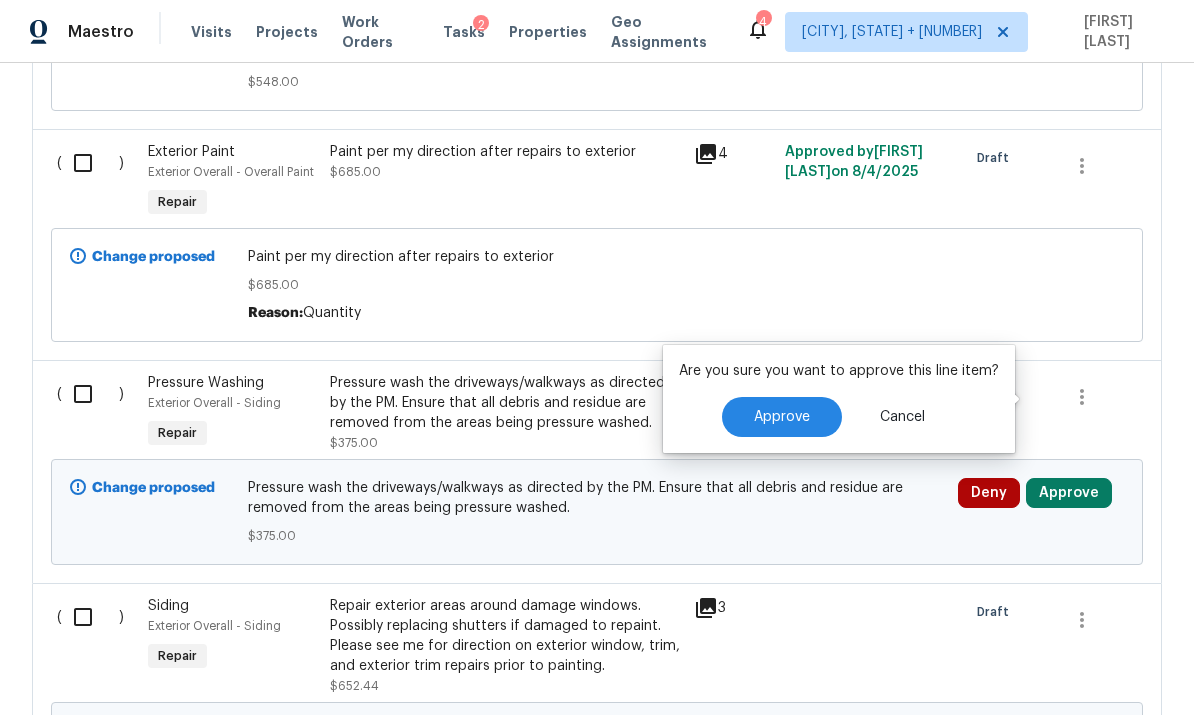 click on "Approve" at bounding box center [782, 417] 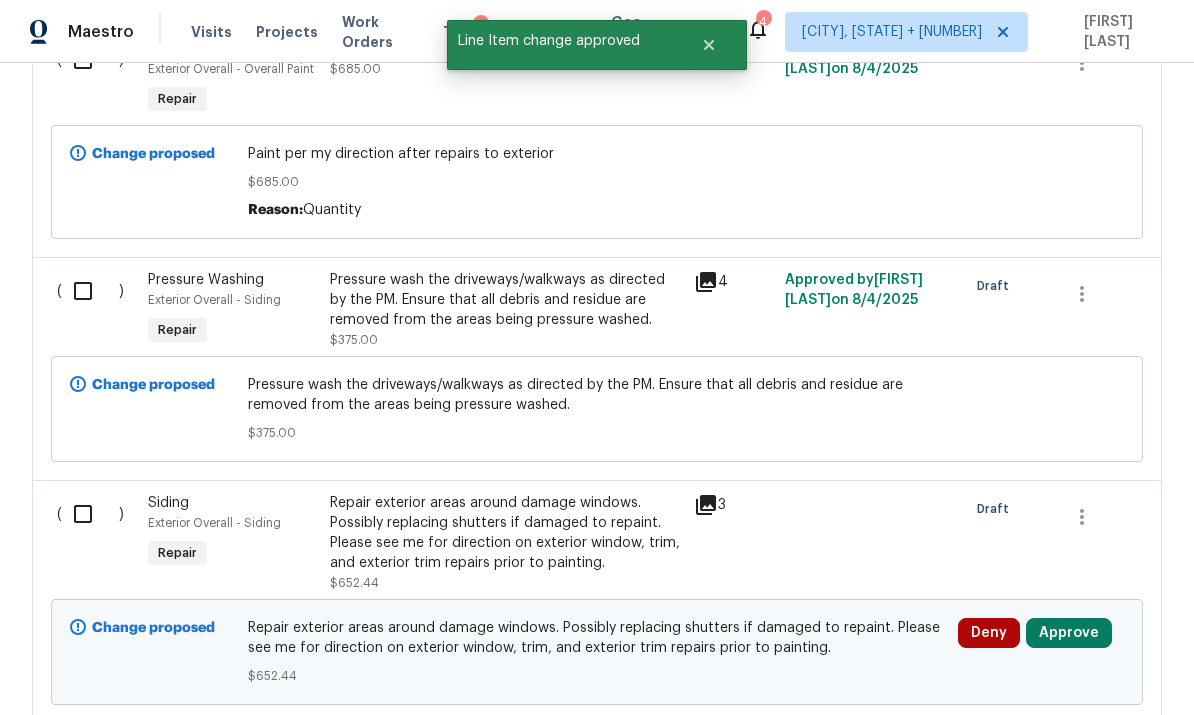scroll, scrollTop: 2417, scrollLeft: 0, axis: vertical 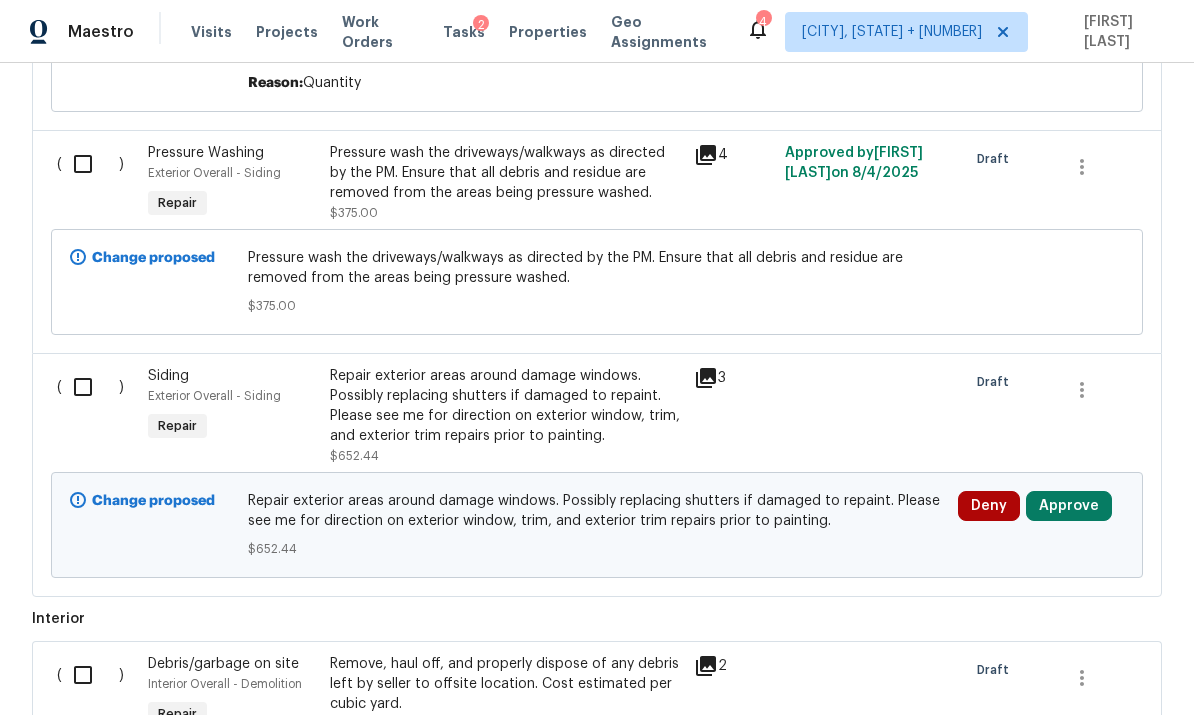 click on "Approve" at bounding box center (1069, 506) 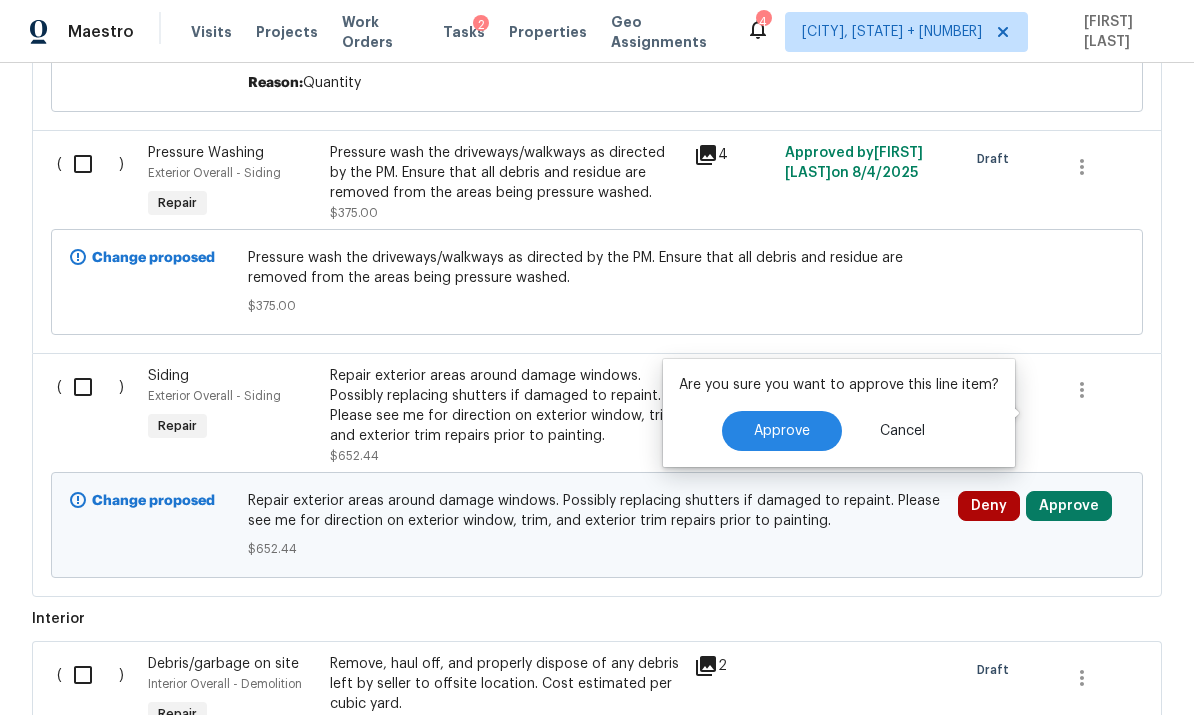 click on "Approve" at bounding box center [782, 431] 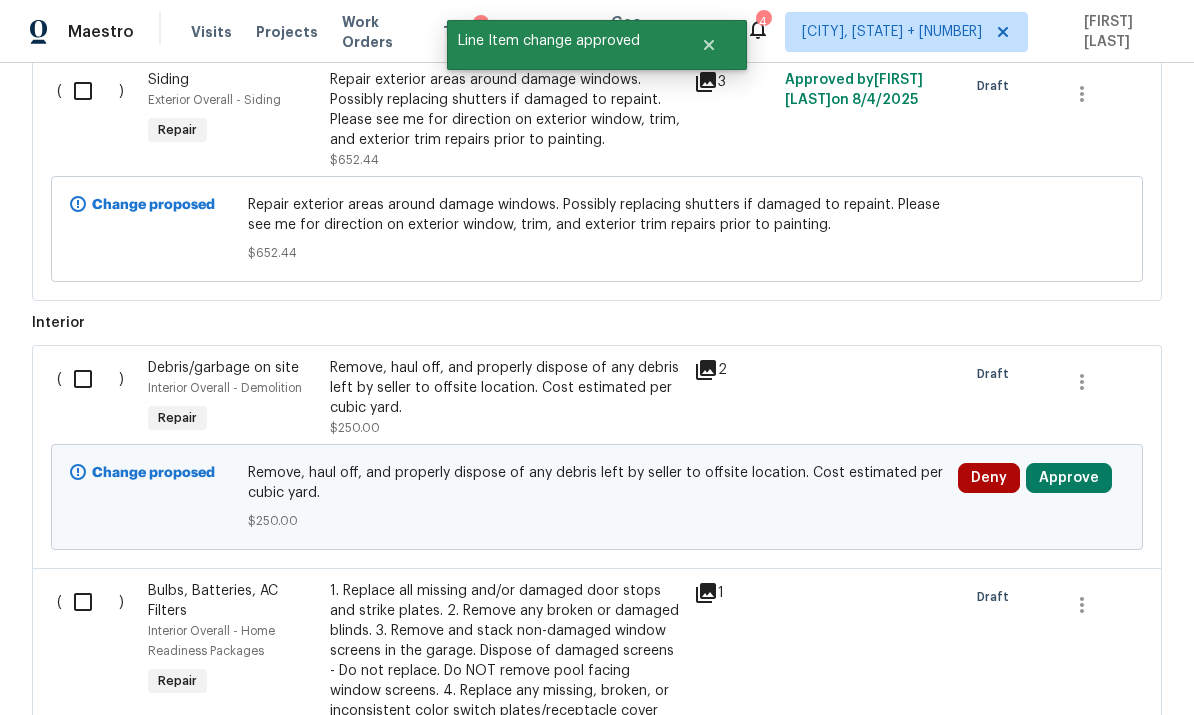 scroll, scrollTop: 2719, scrollLeft: 0, axis: vertical 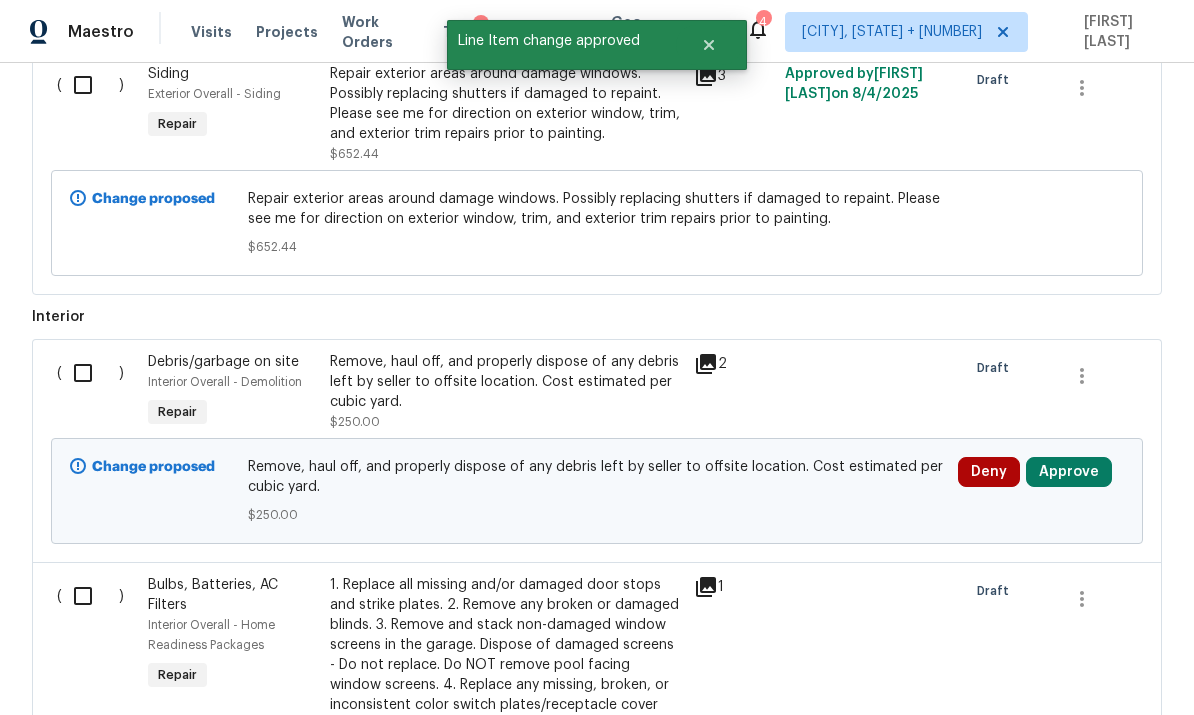 click 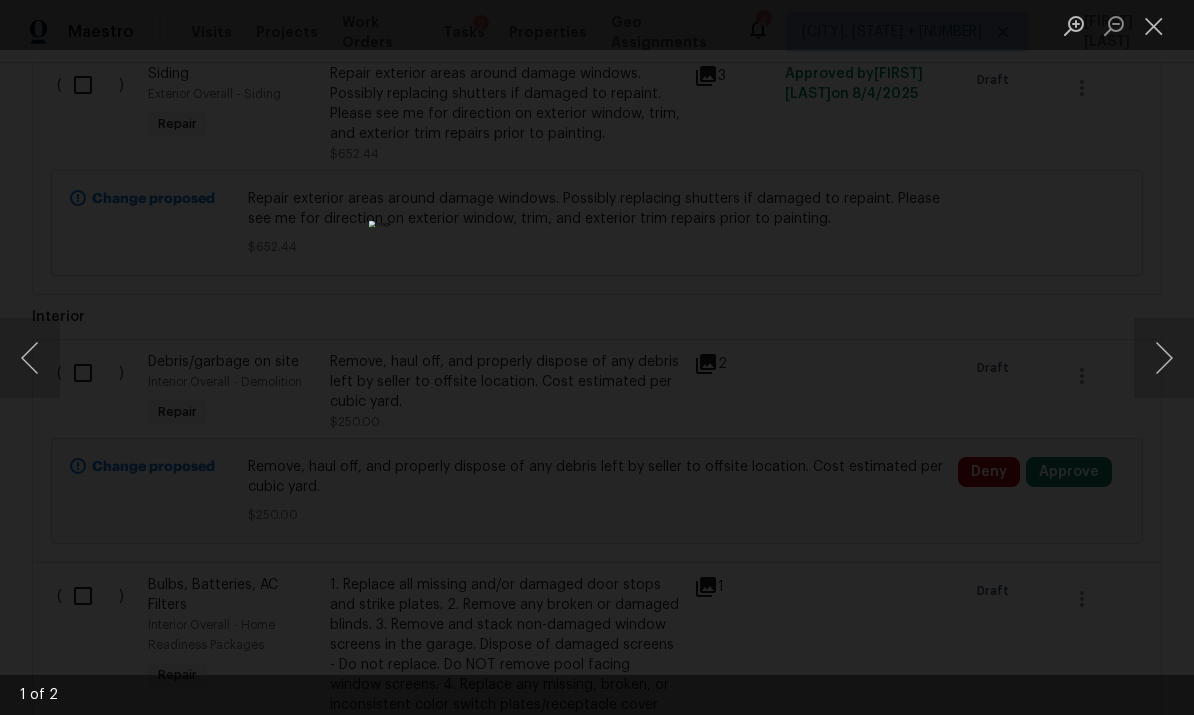 click at bounding box center [1164, 358] 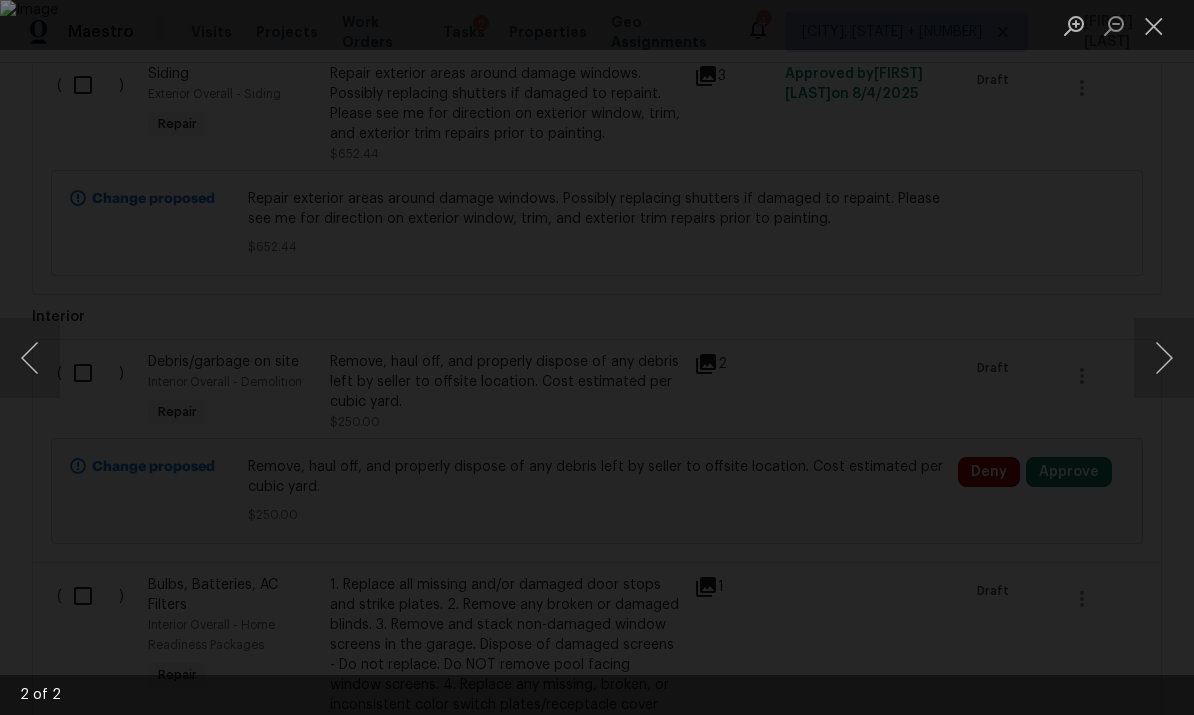click at bounding box center [1154, 25] 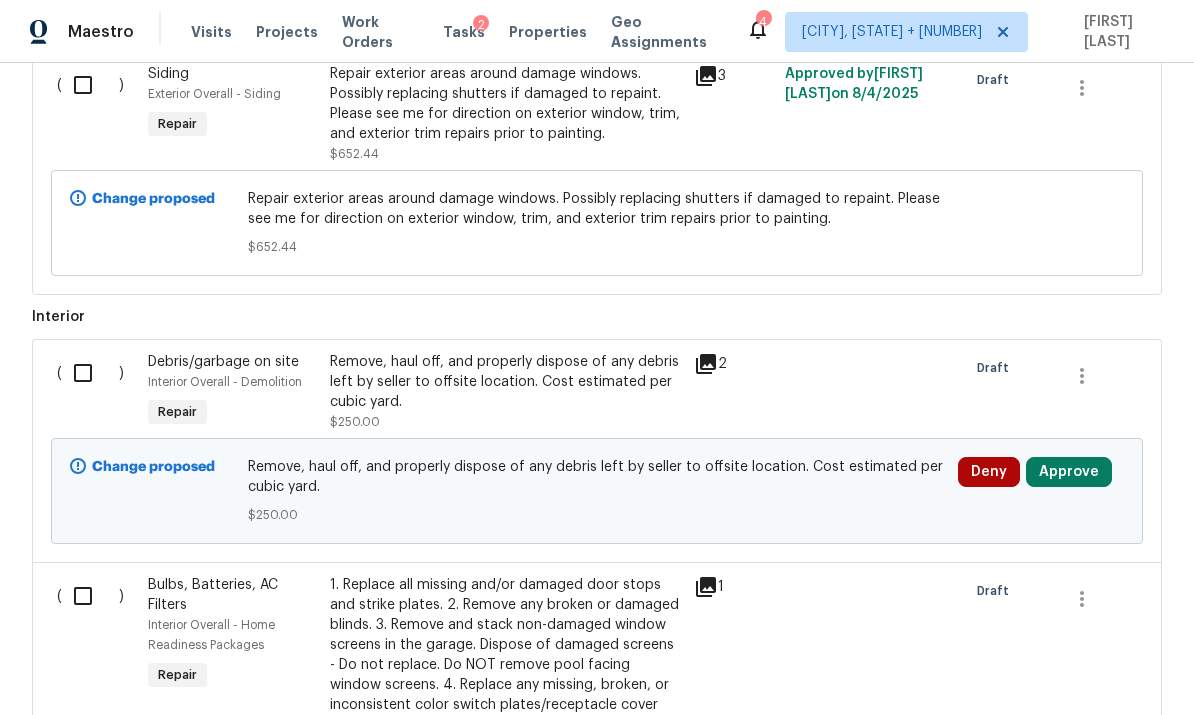 click on "Approve" at bounding box center [1069, 472] 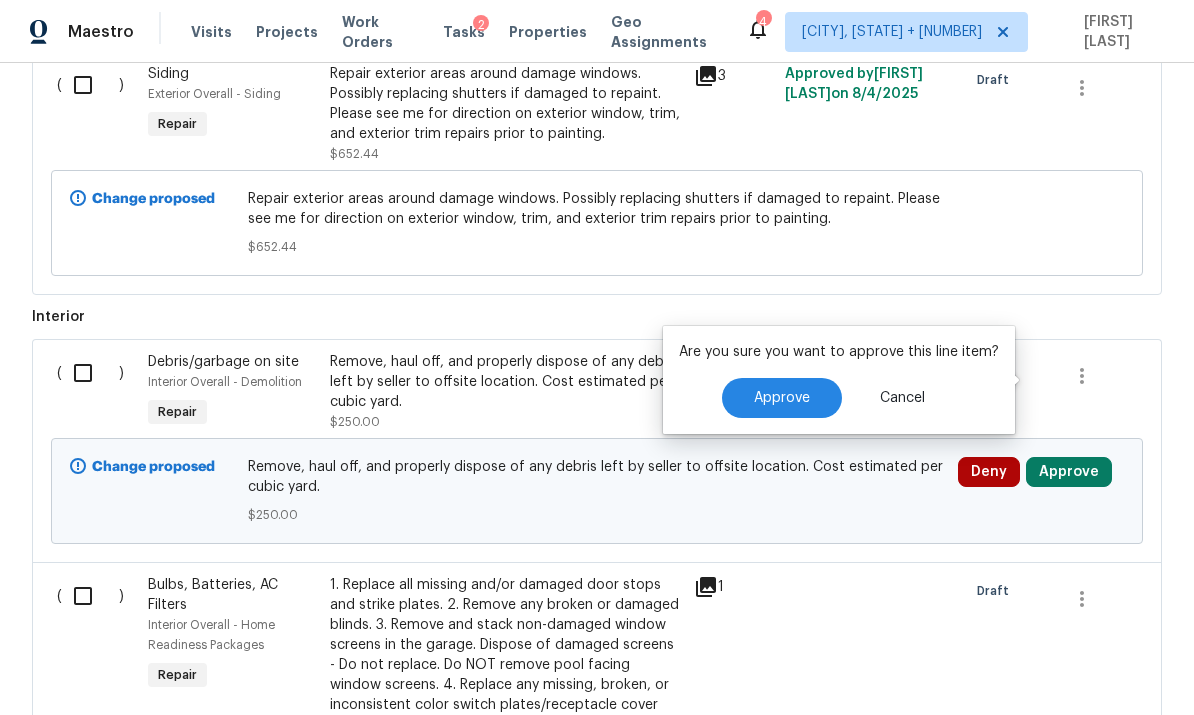 click on "Approve" at bounding box center [782, 398] 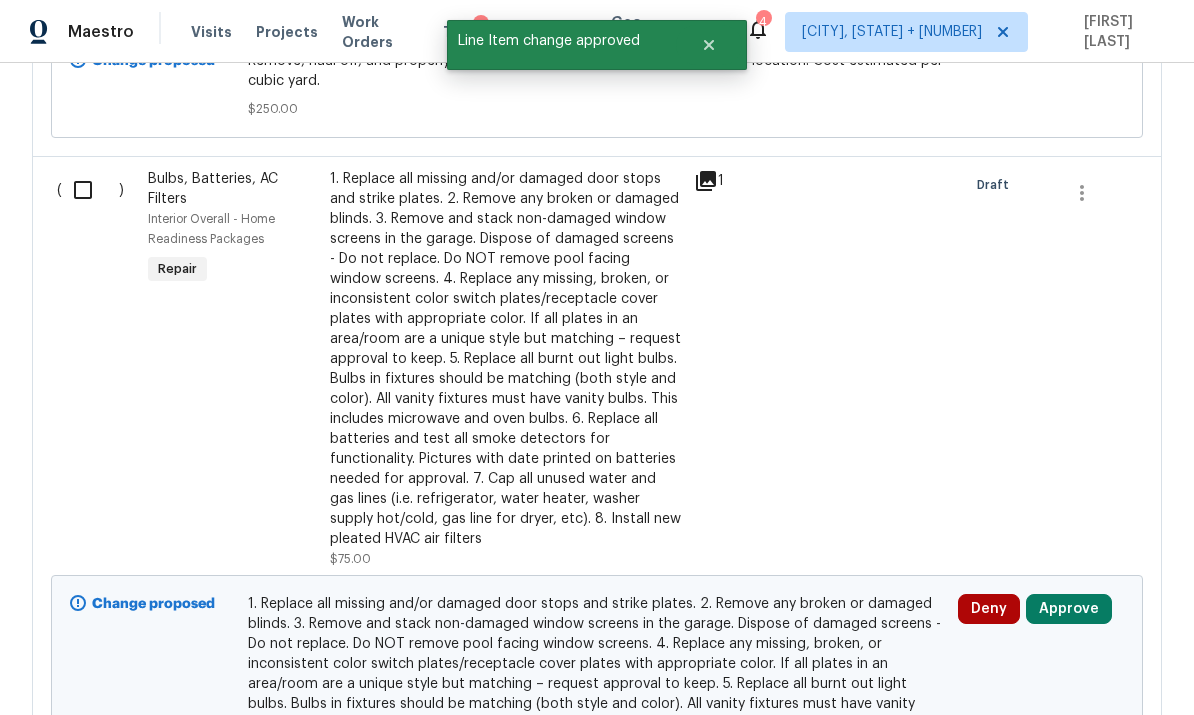 scroll, scrollTop: 3129, scrollLeft: 0, axis: vertical 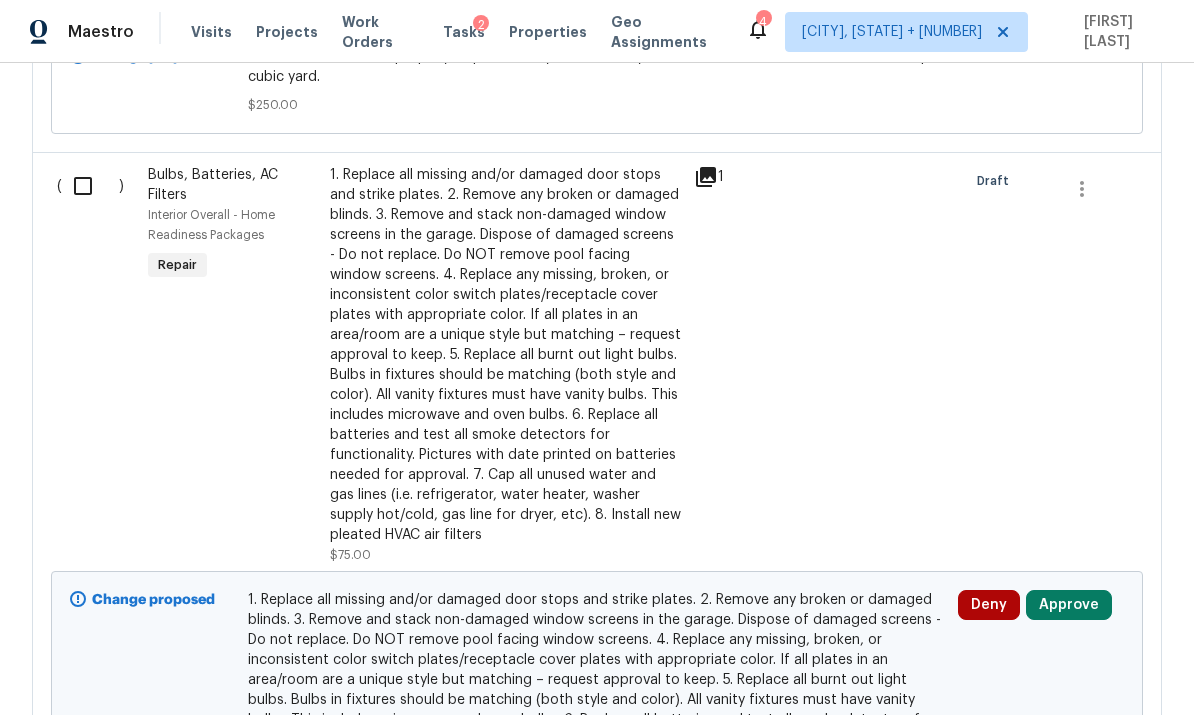click on "Approve" at bounding box center [1069, 605] 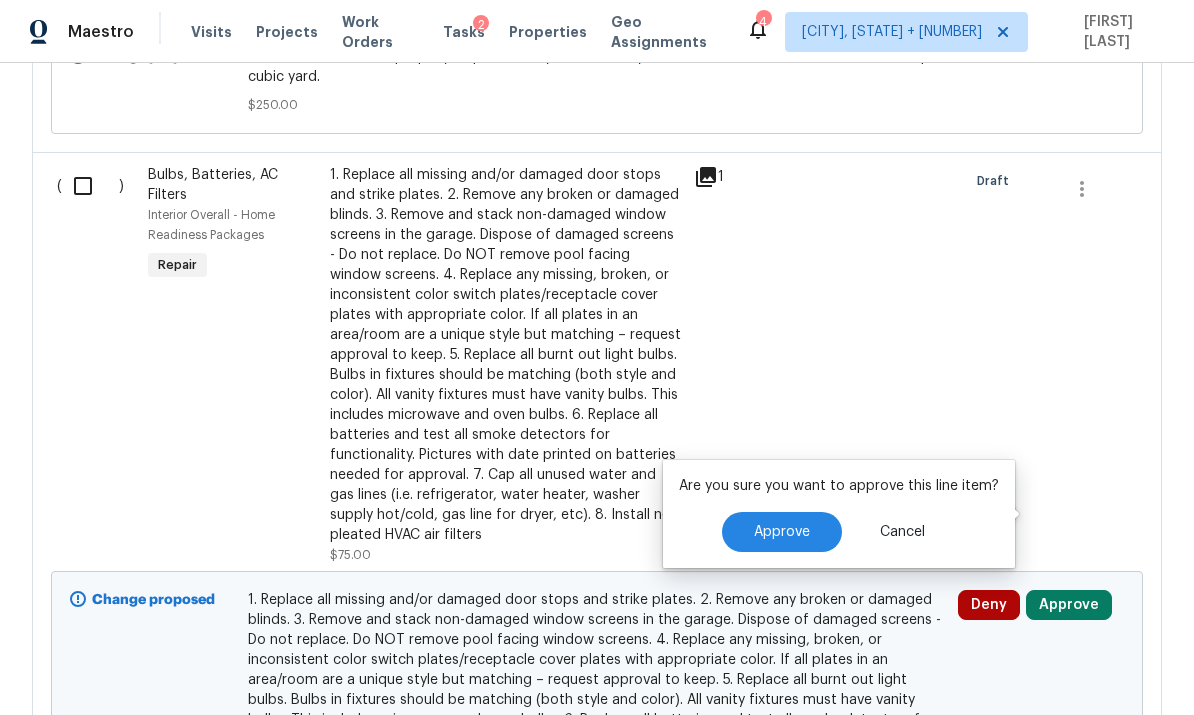 click on "Approve" at bounding box center (782, 532) 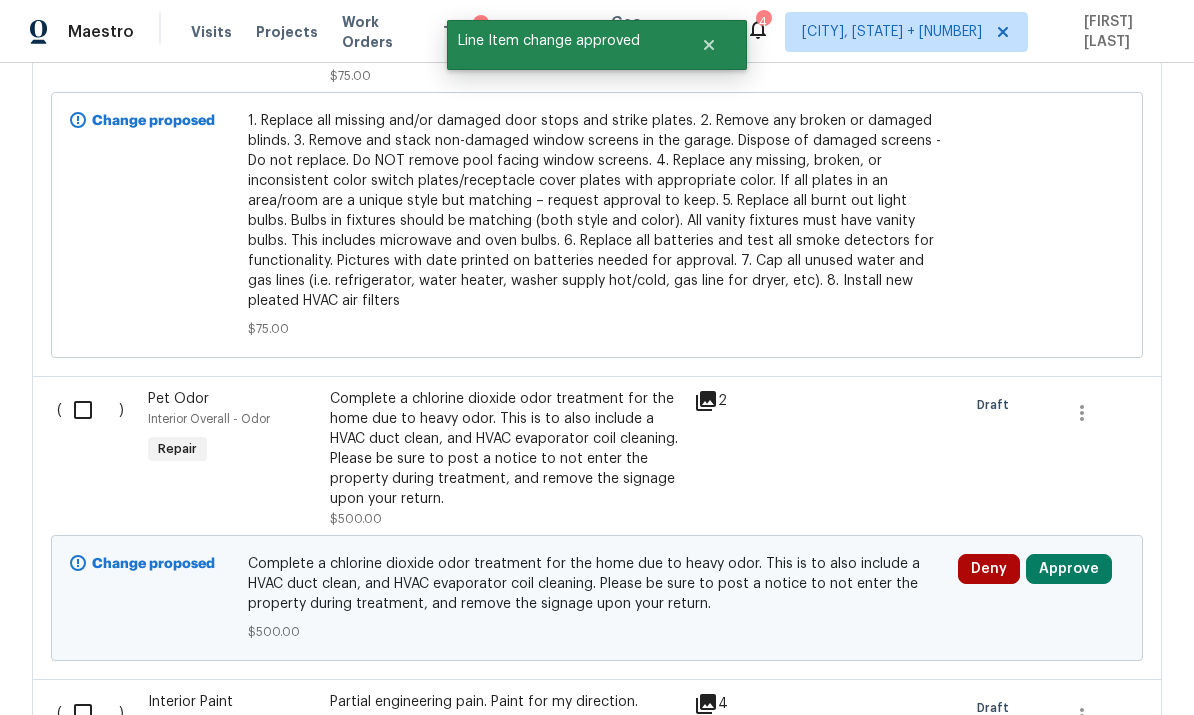 scroll, scrollTop: 3610, scrollLeft: 0, axis: vertical 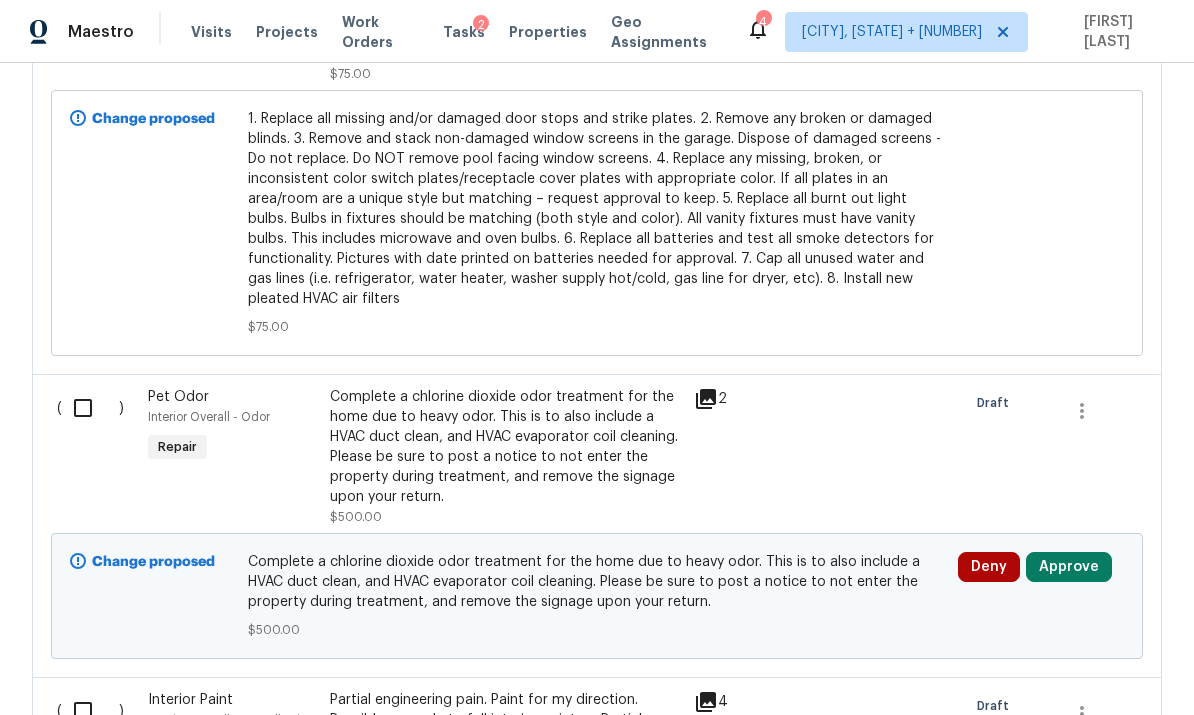 click on "Approve" at bounding box center [1069, 567] 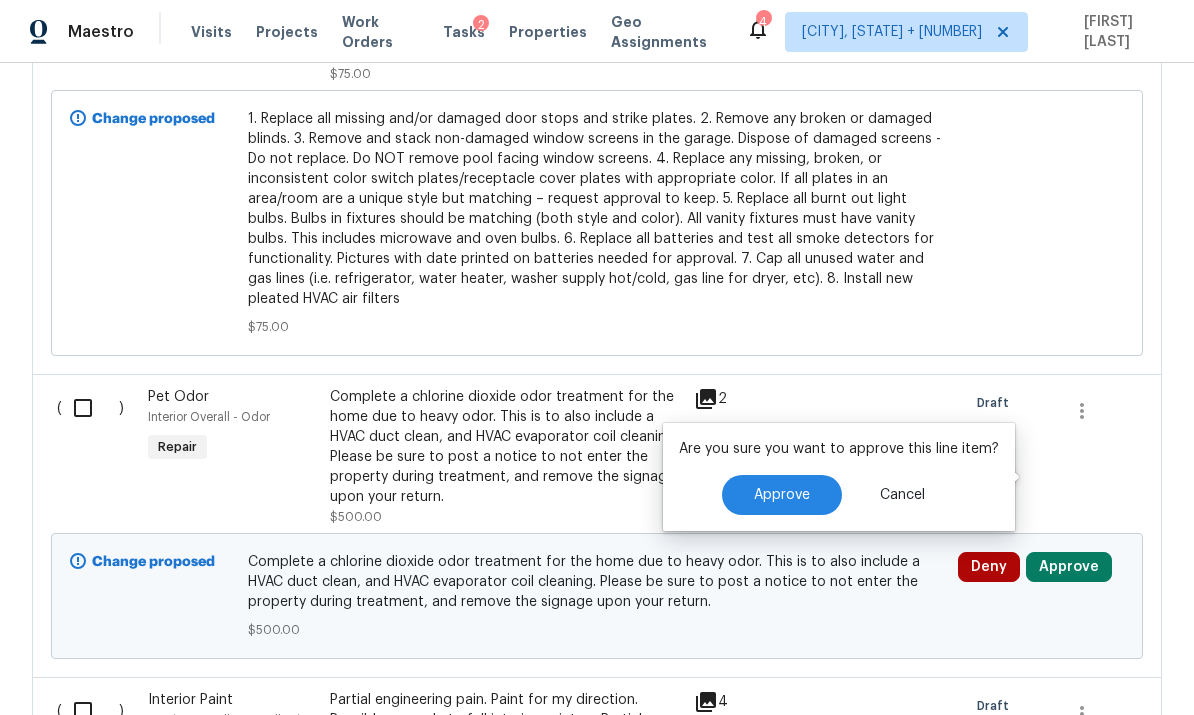 click on "Approve" at bounding box center (782, 495) 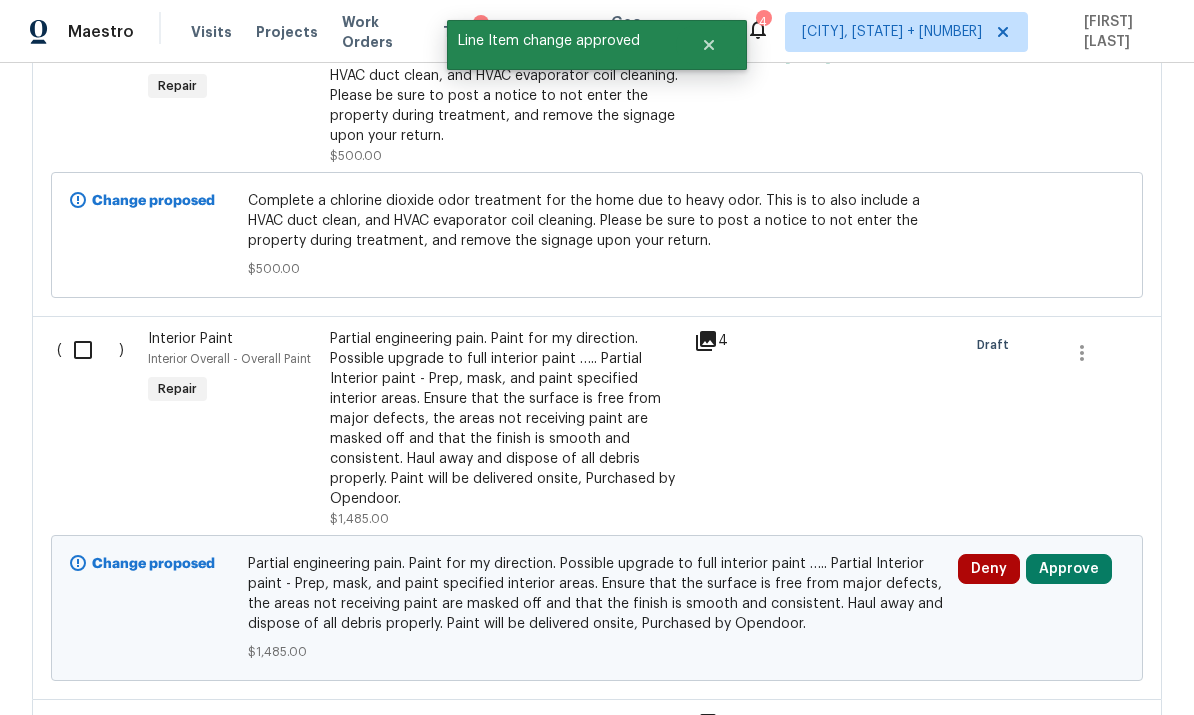 scroll, scrollTop: 4009, scrollLeft: 0, axis: vertical 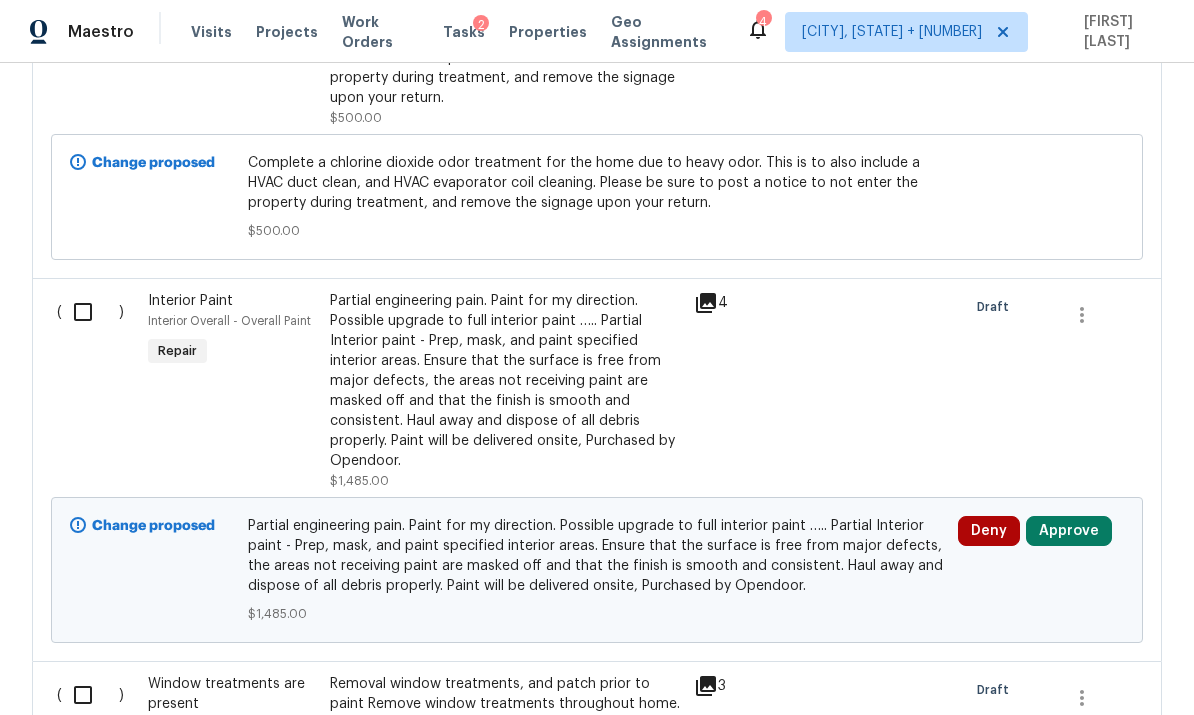 click 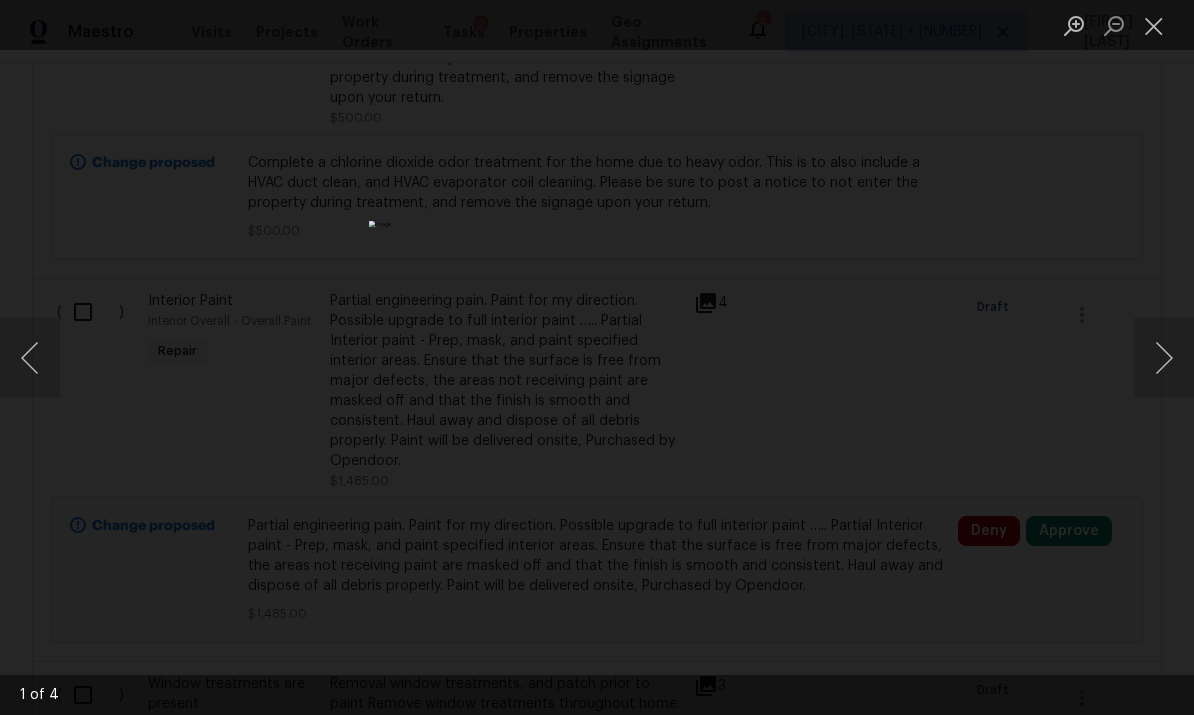click at bounding box center (1164, 358) 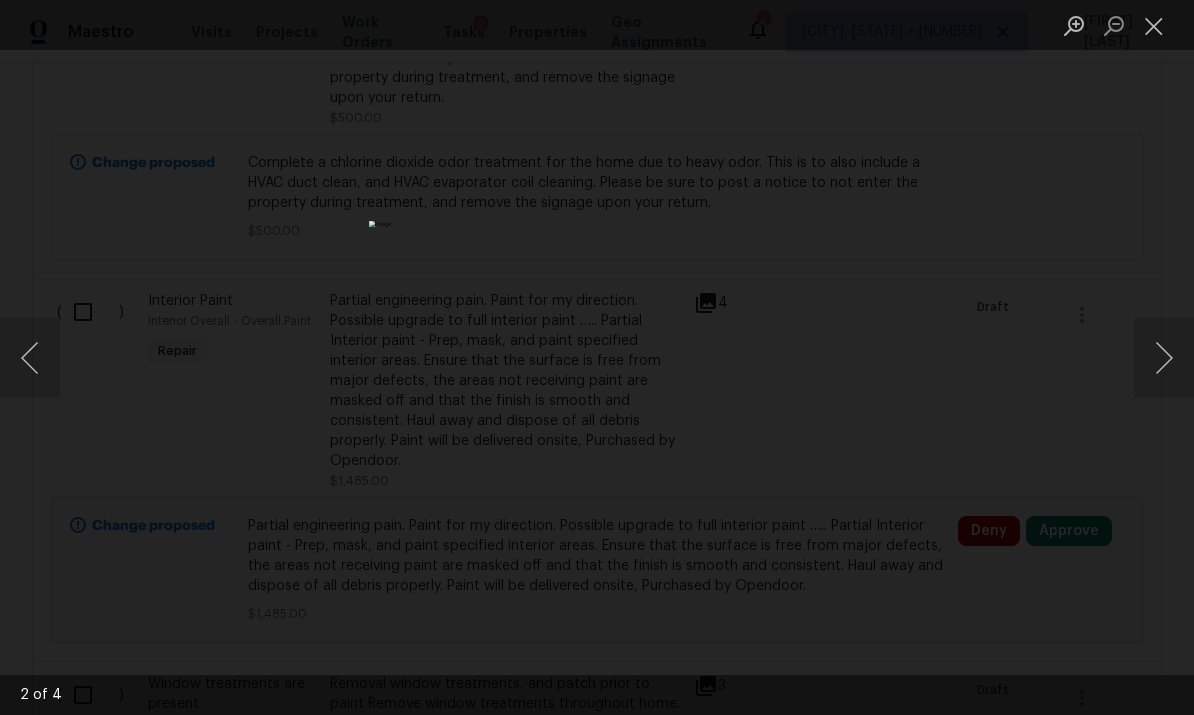 click at bounding box center [1164, 358] 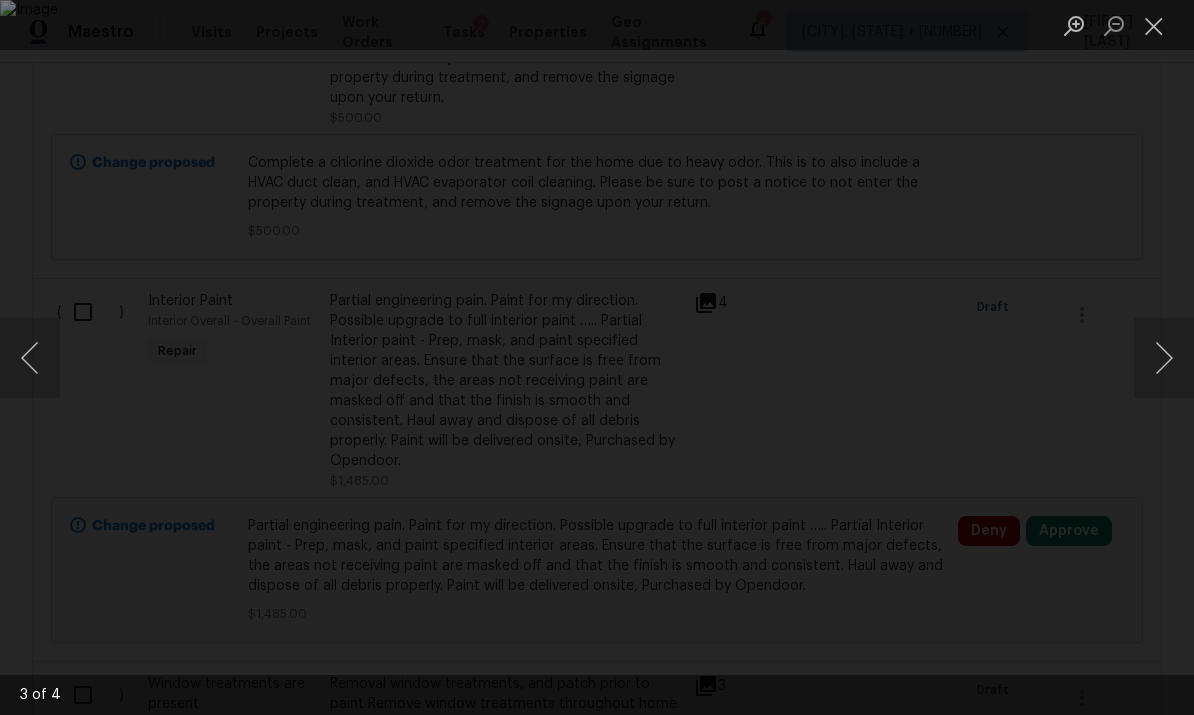 click at bounding box center [1164, 358] 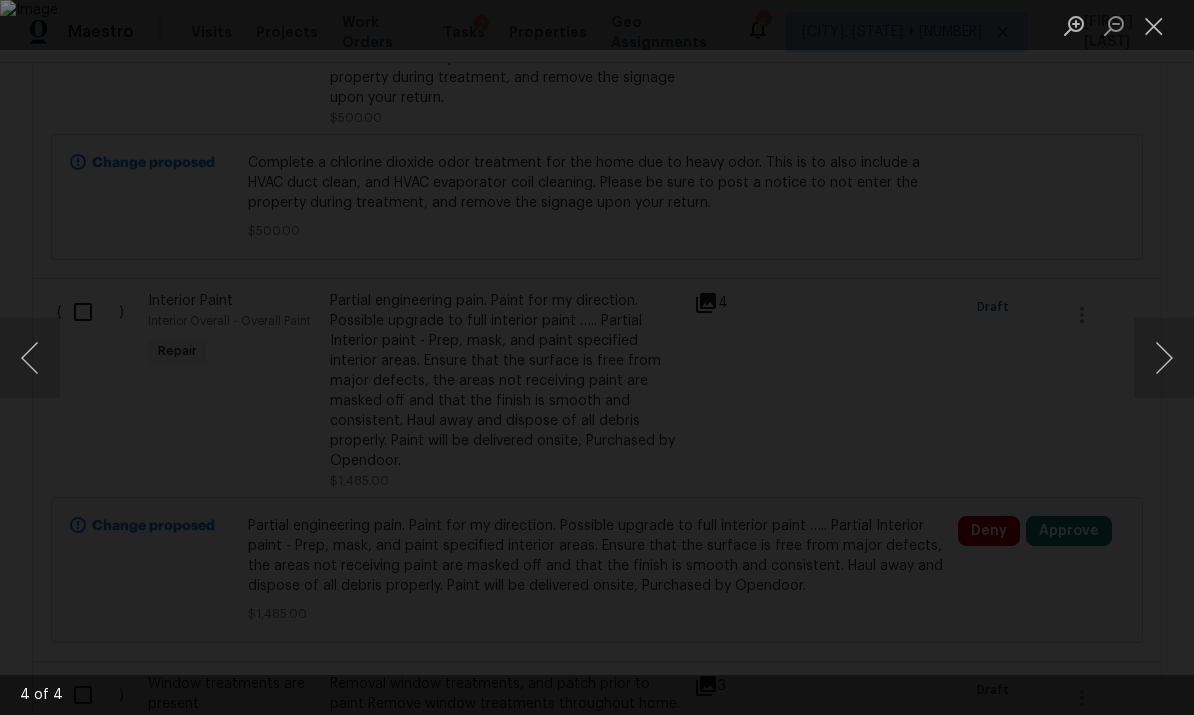 click at bounding box center (1154, 25) 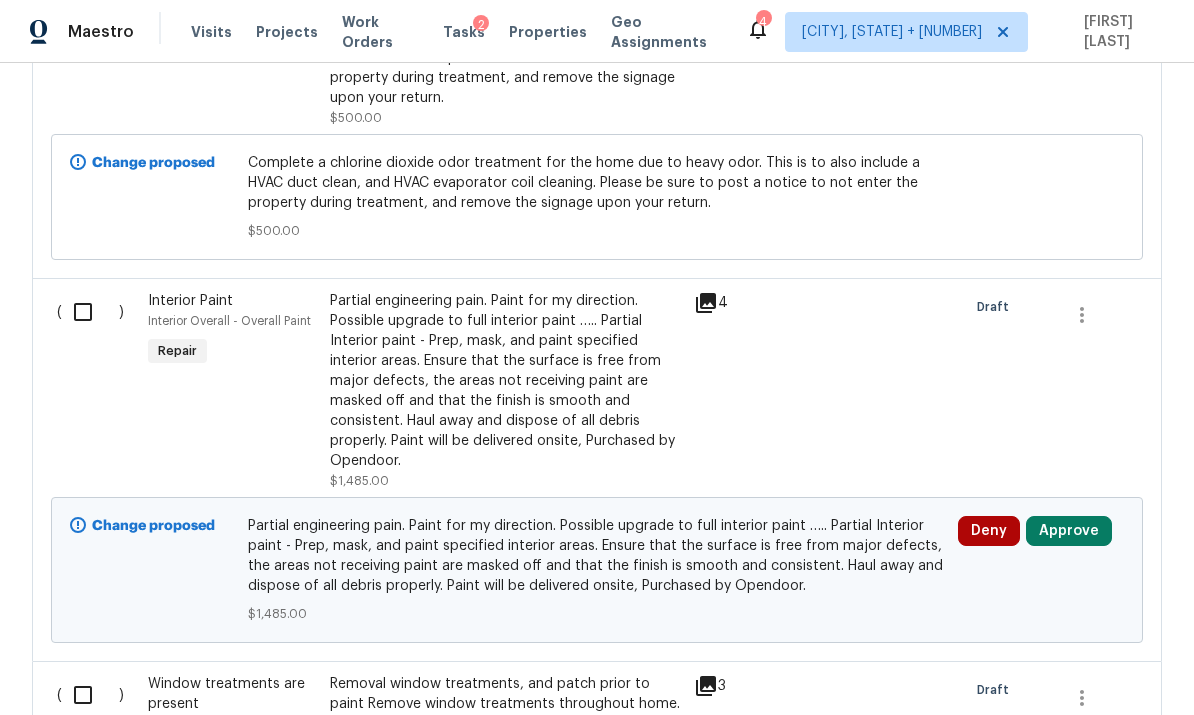 click on "Approve" at bounding box center [1069, 531] 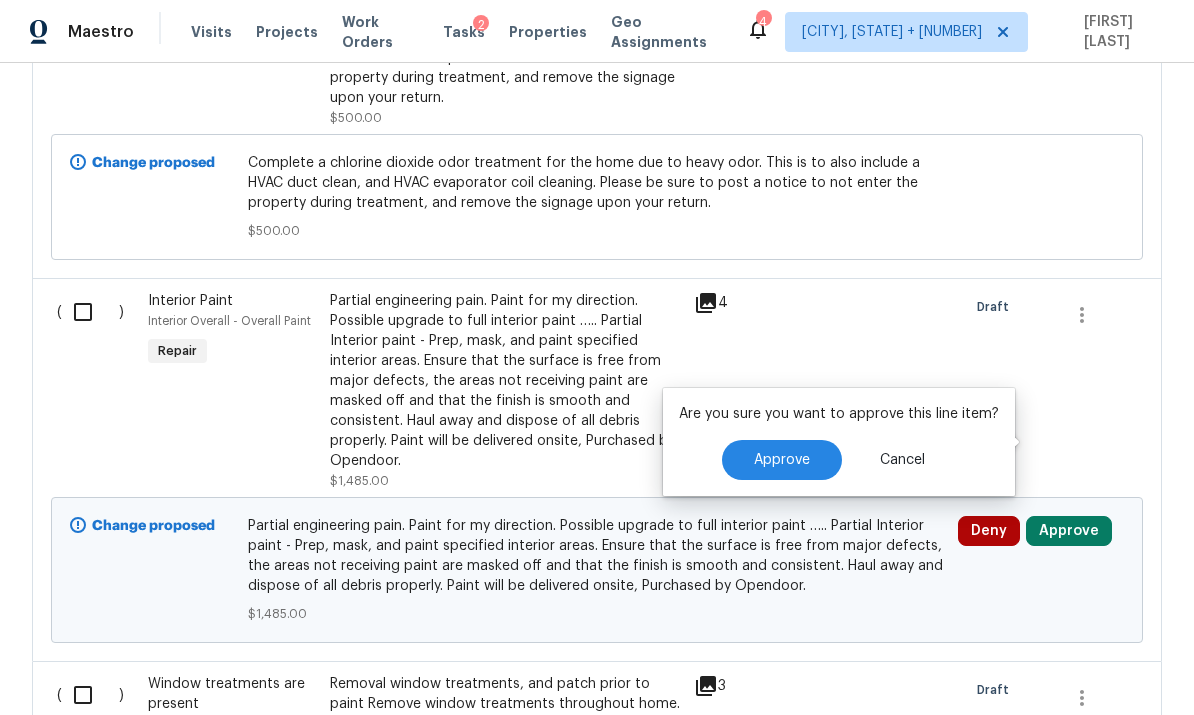 click on "Approve" at bounding box center [782, 460] 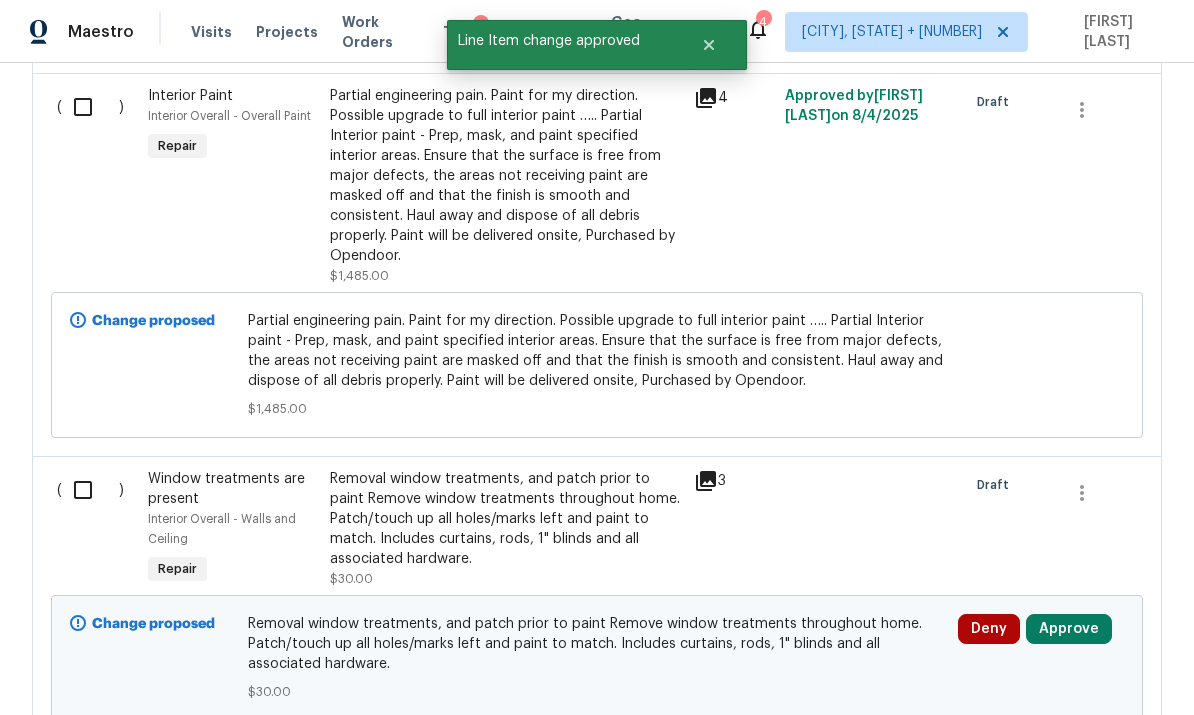 scroll, scrollTop: 4213, scrollLeft: 0, axis: vertical 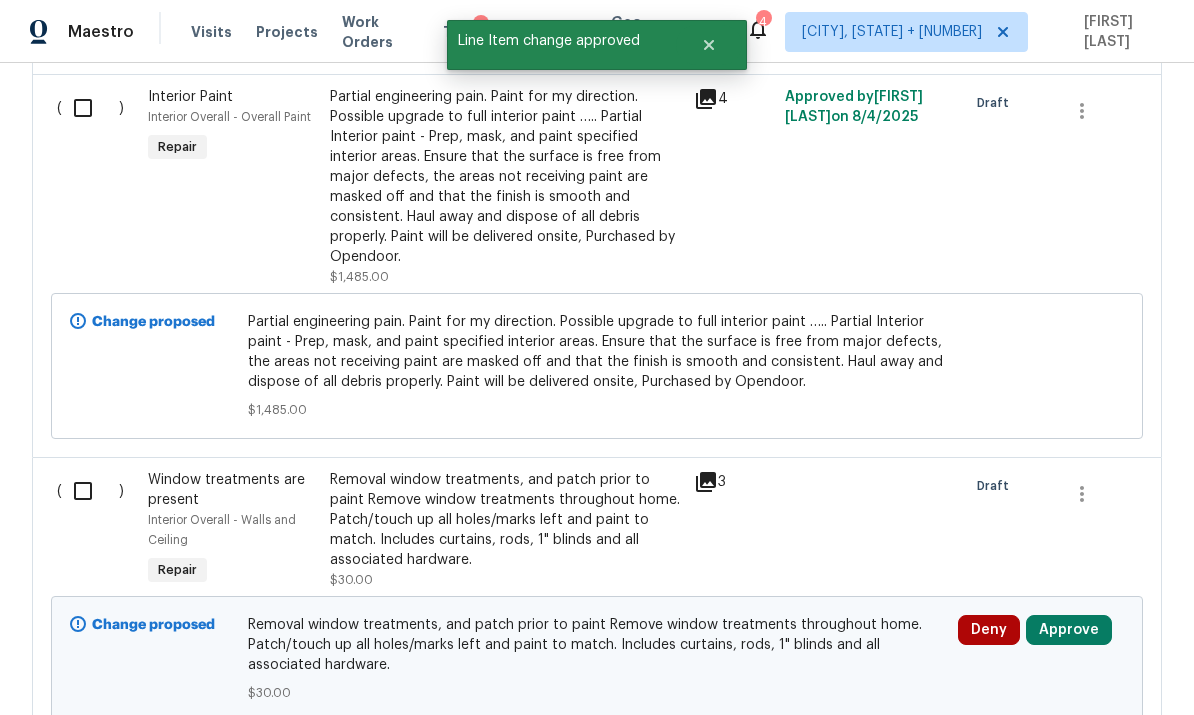 click on "Approve" at bounding box center [1069, 630] 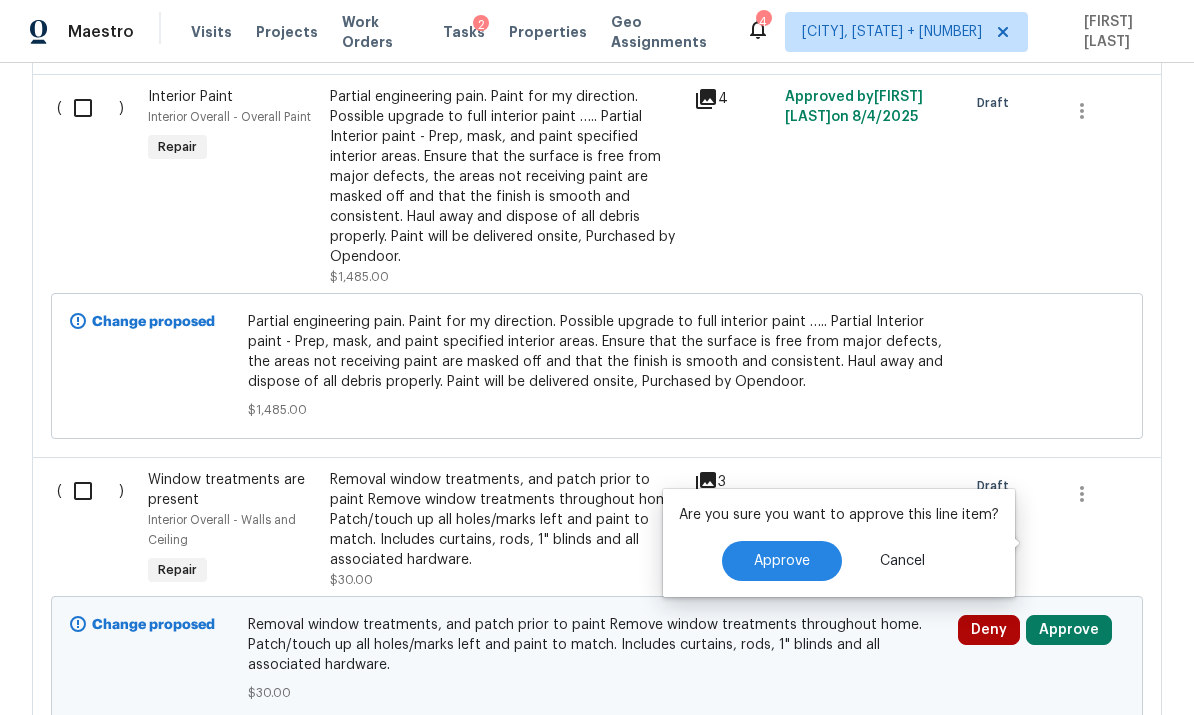 click on "Approve" at bounding box center [782, 561] 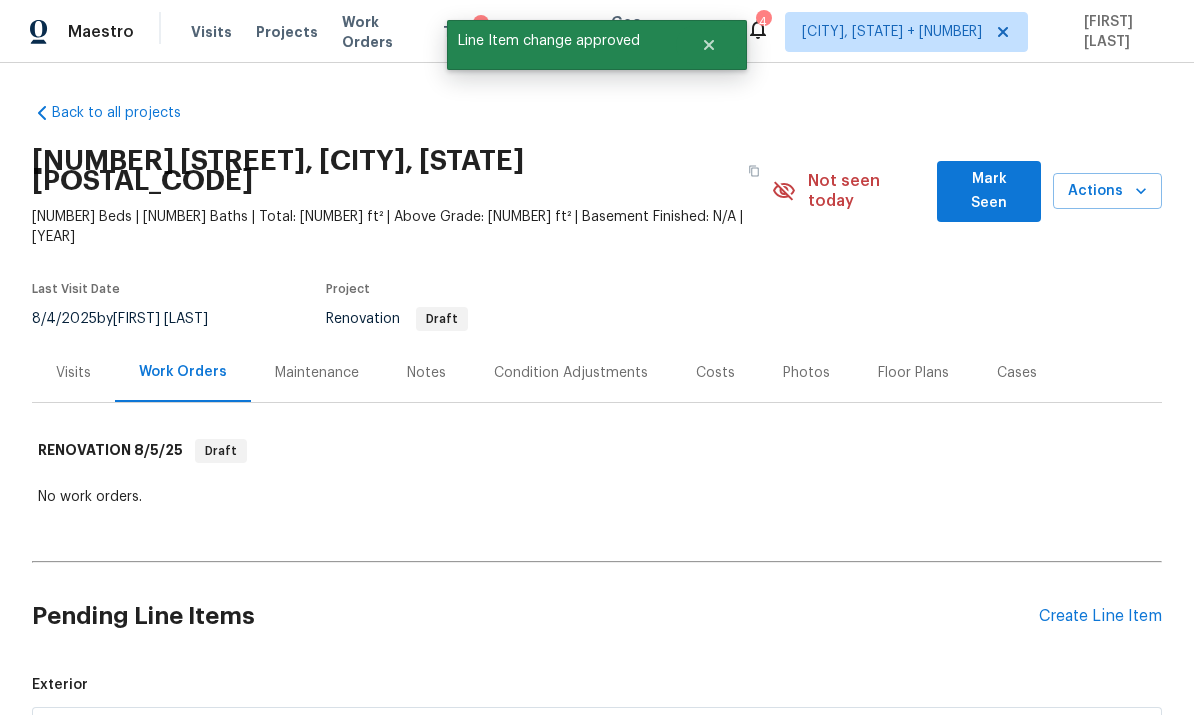 scroll, scrollTop: 0, scrollLeft: 0, axis: both 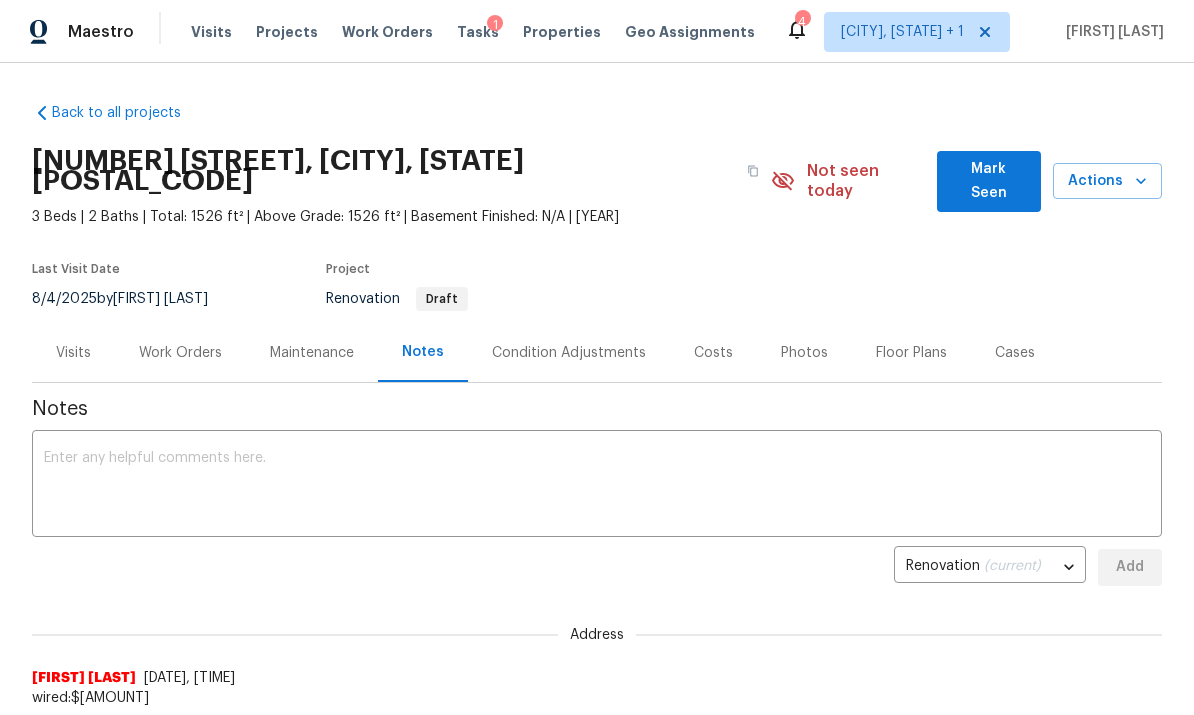 click on "Tasks" at bounding box center (478, 32) 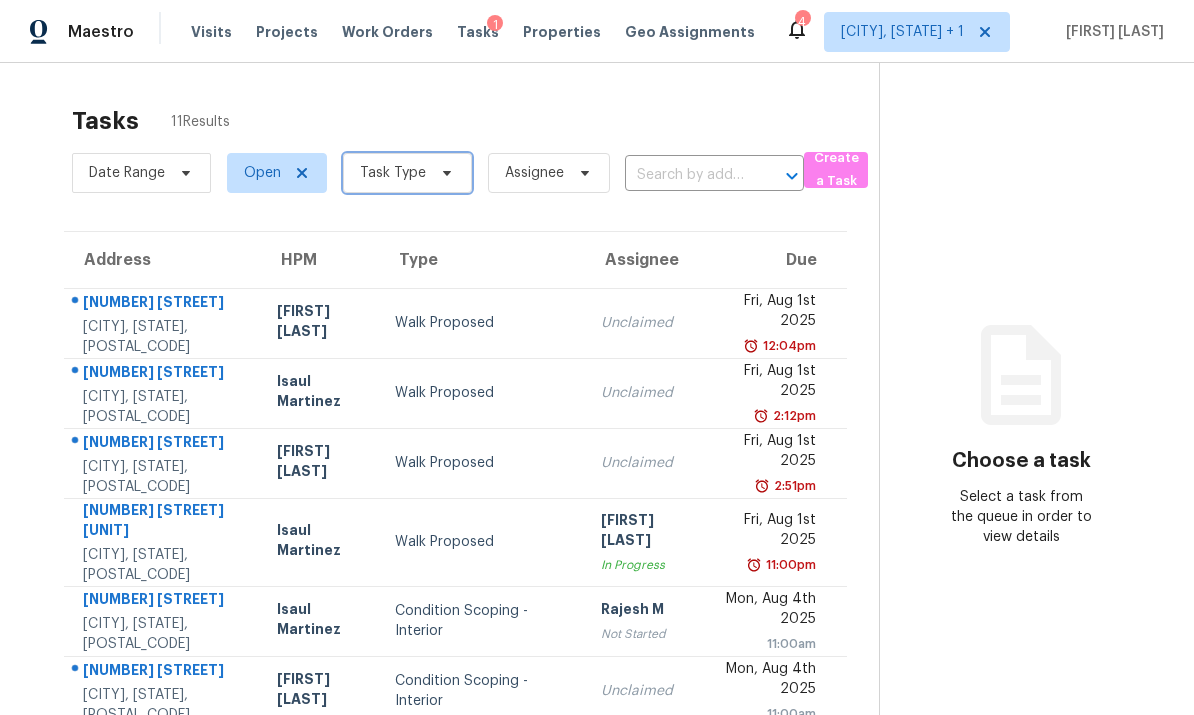 click on "Task Type" at bounding box center (393, 173) 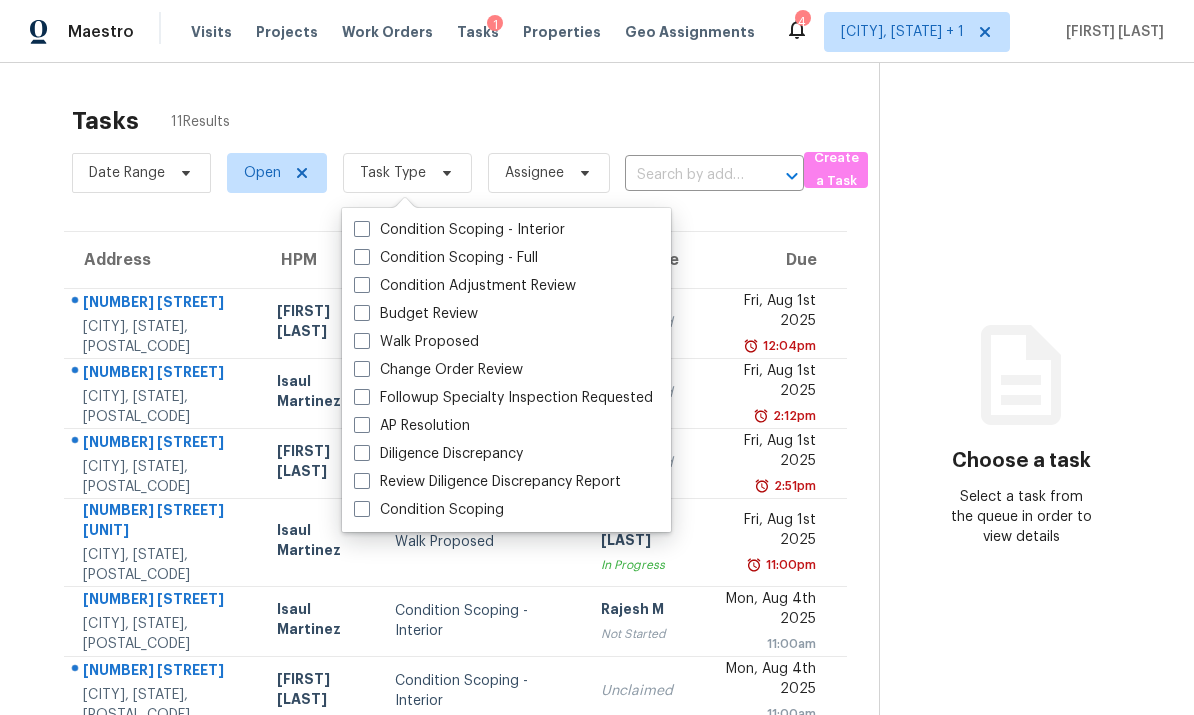 click at bounding box center (362, 313) 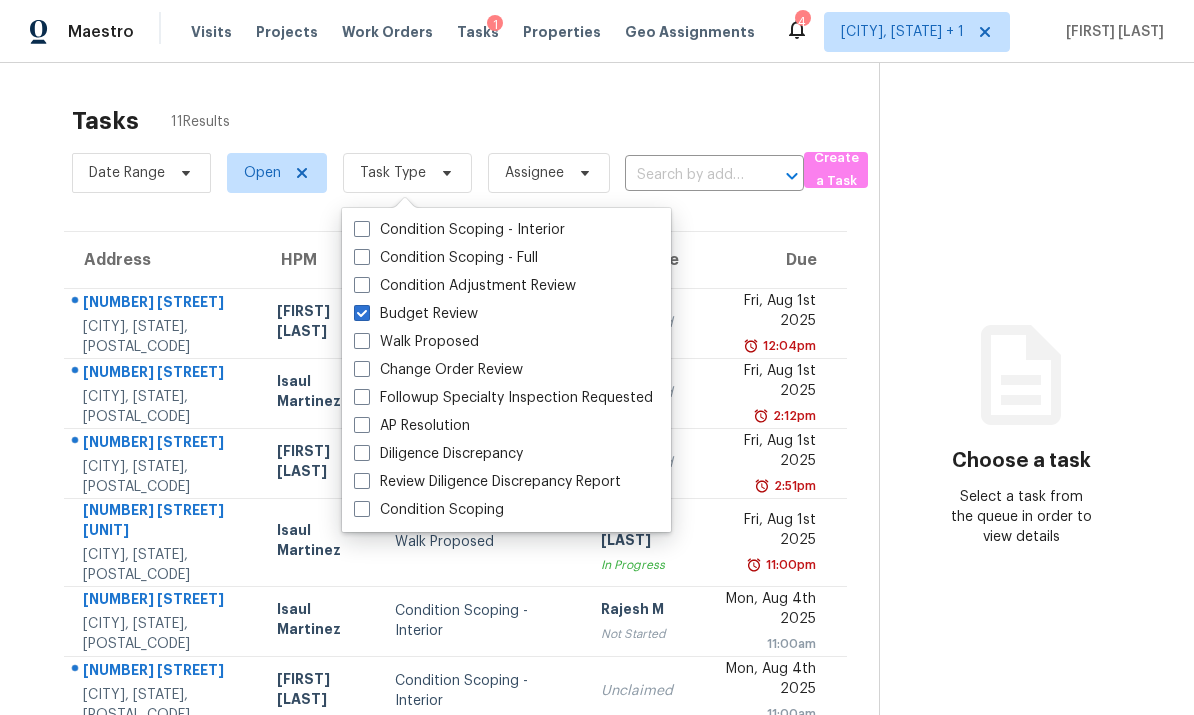 checkbox on "true" 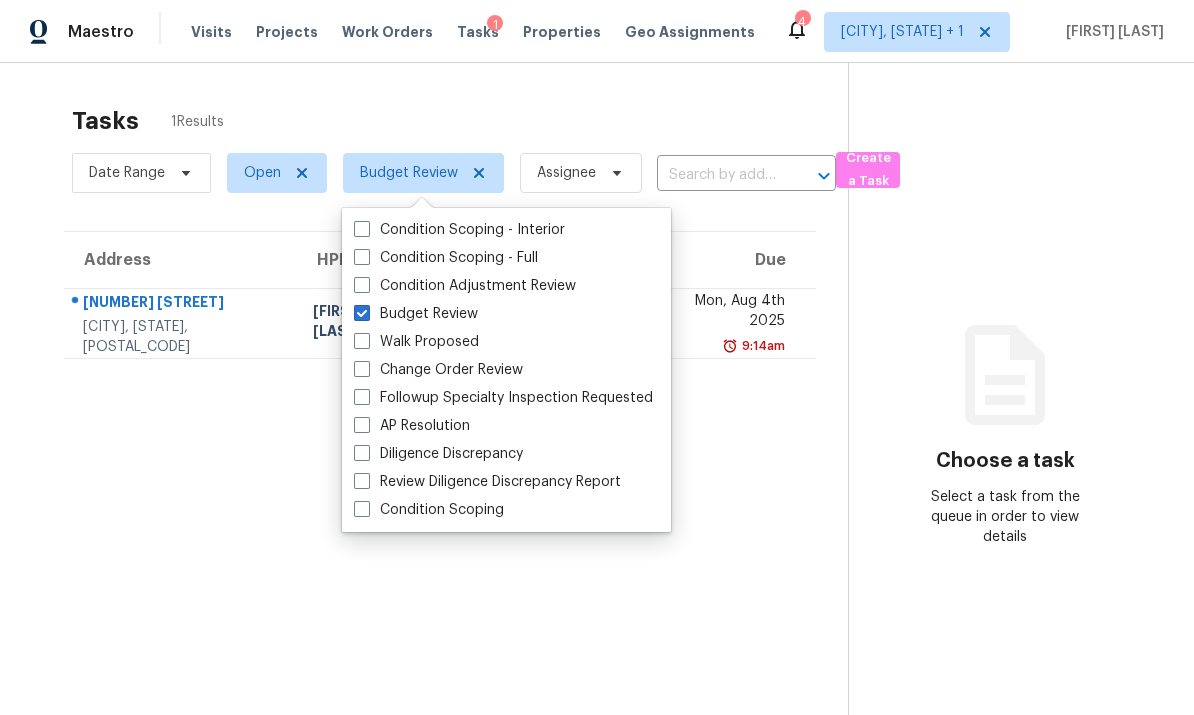 click on "Change Order Review" at bounding box center (438, 370) 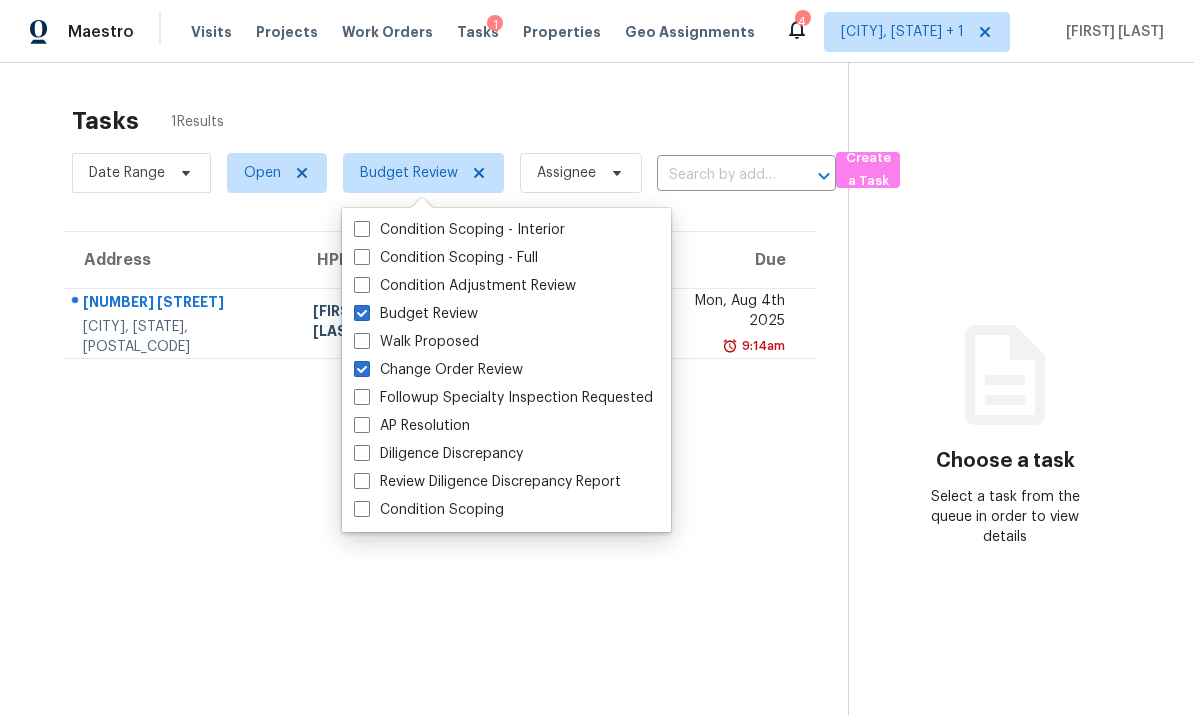 checkbox on "true" 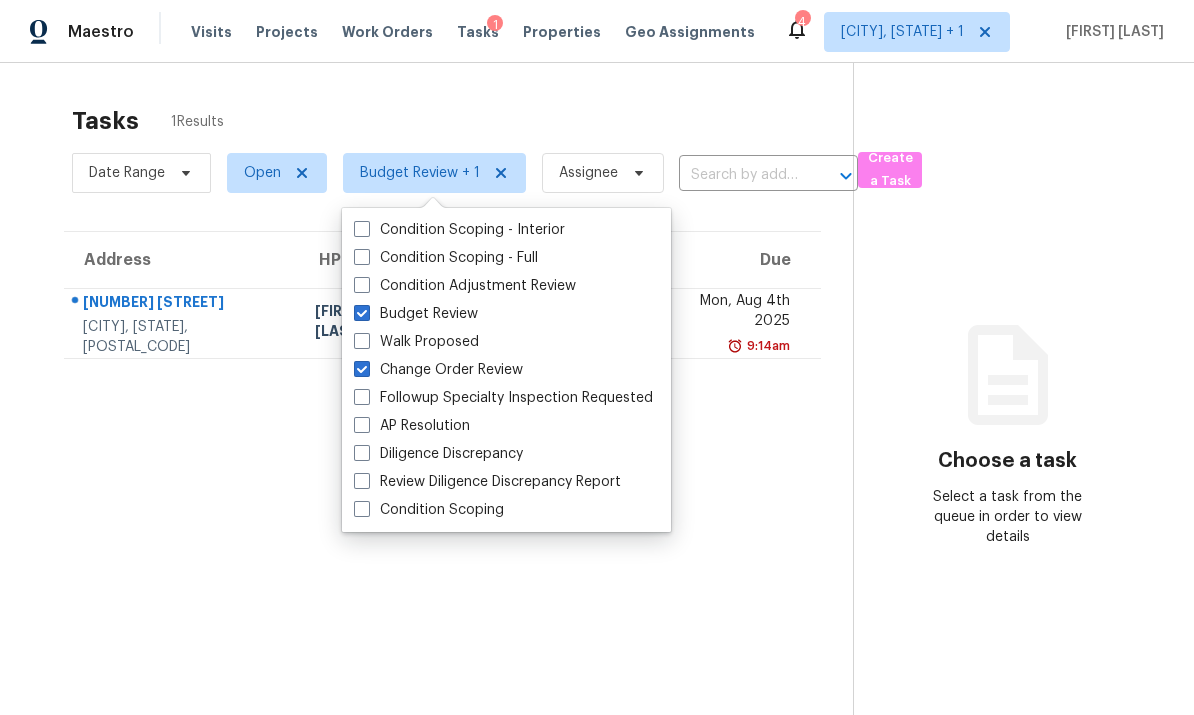 click on "Tasks 1  Results Date Range Open Budget Review + 1 Assignee ​ Create a Task Address HPM Type Assignee Due 9916 Wiscasset Way   Cincinnati, OH, 45251 Robert Carl Budget Review Unclaimed Mon, Aug 4th 2025 9:14am" at bounding box center [442, 436] 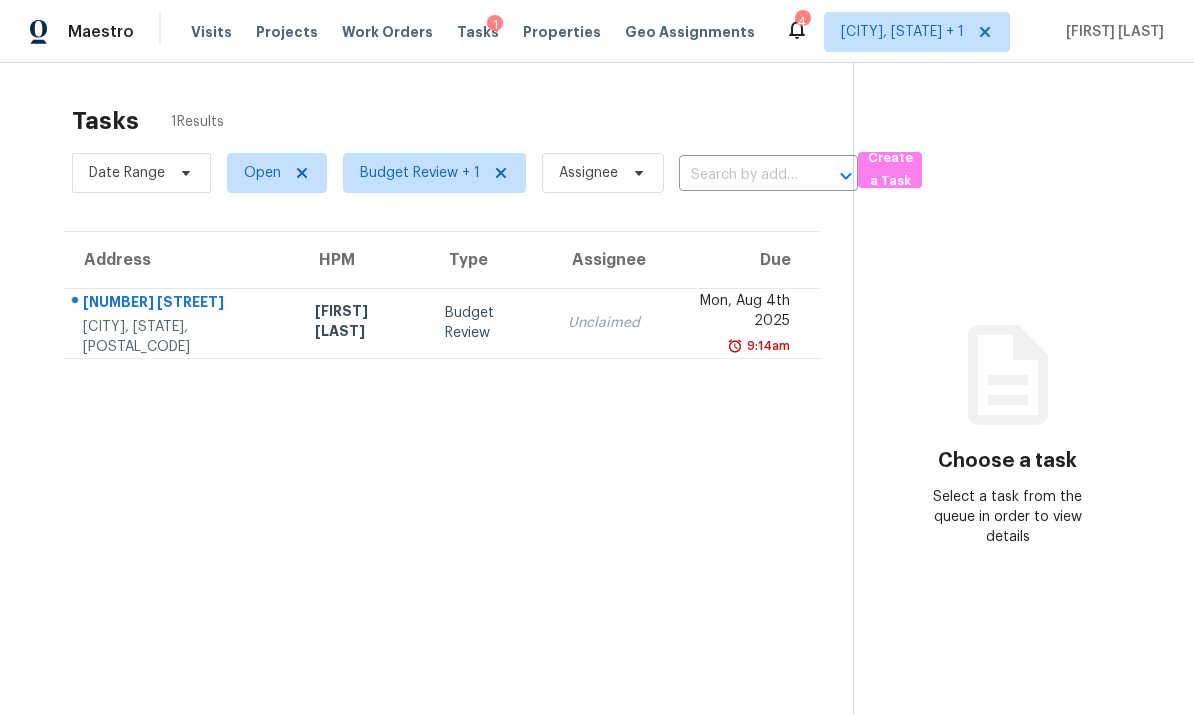 click on "9916 Wiscasset Way" at bounding box center [183, 304] 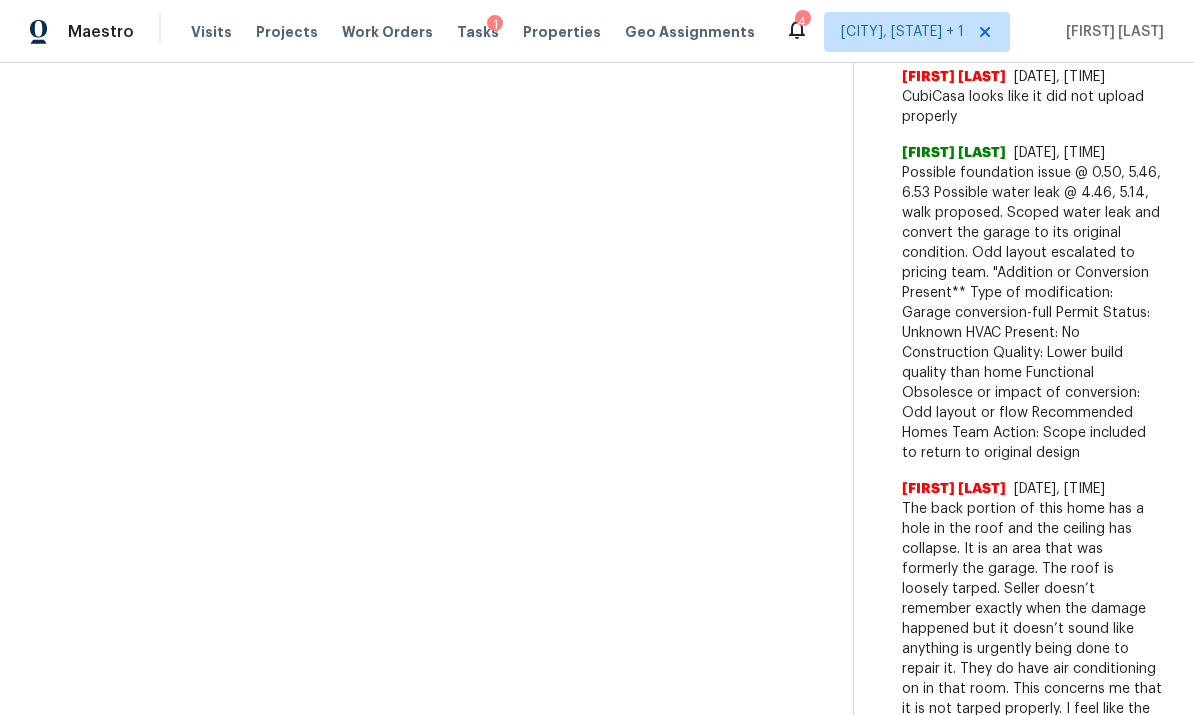 scroll, scrollTop: 756, scrollLeft: 0, axis: vertical 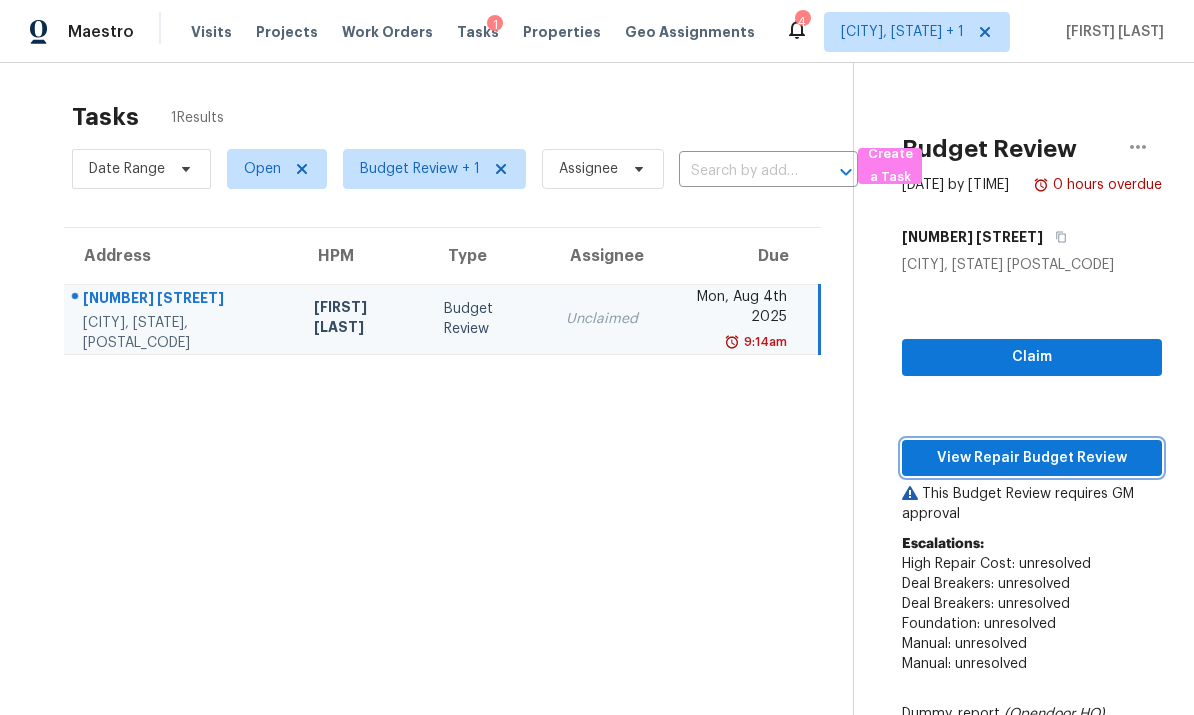click on "View Repair Budget Review" at bounding box center (1032, 458) 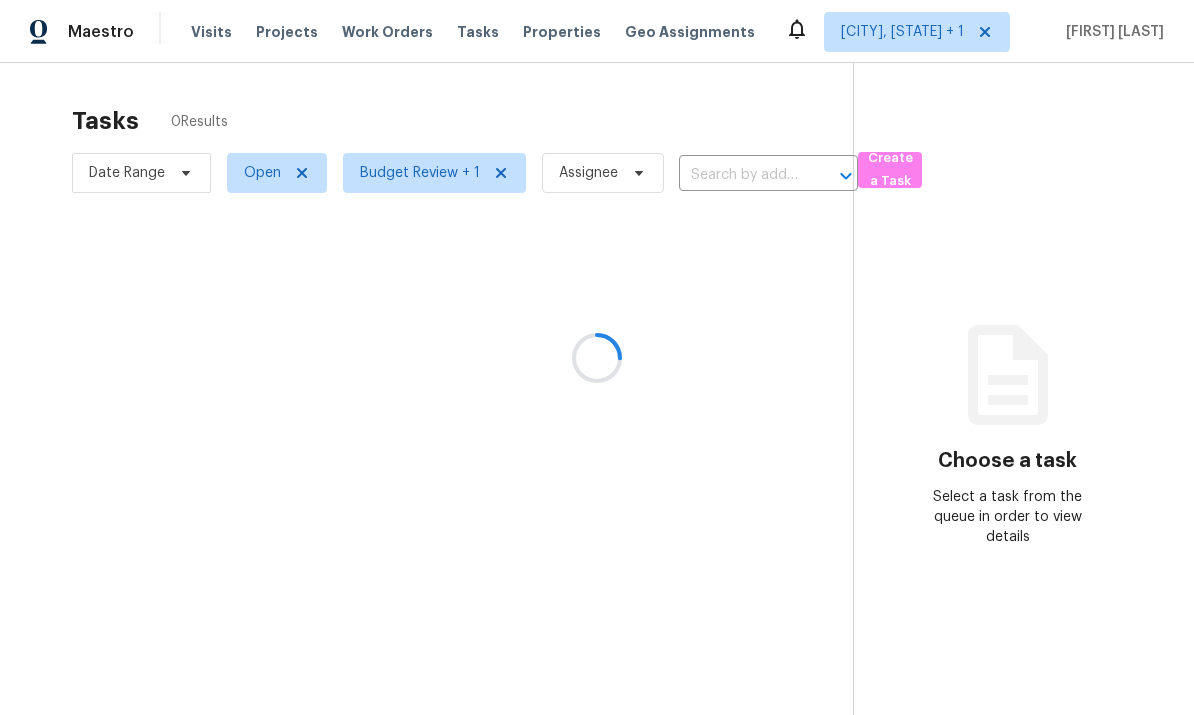 scroll, scrollTop: 0, scrollLeft: 0, axis: both 